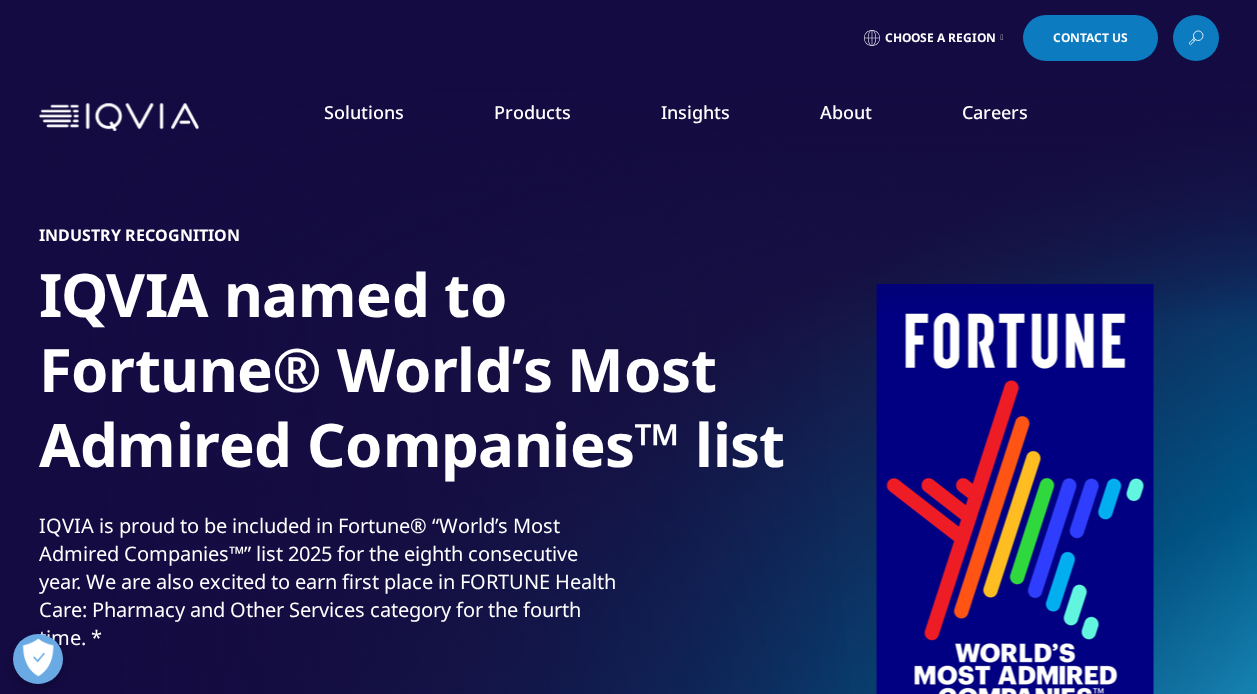 scroll, scrollTop: 0, scrollLeft: 0, axis: both 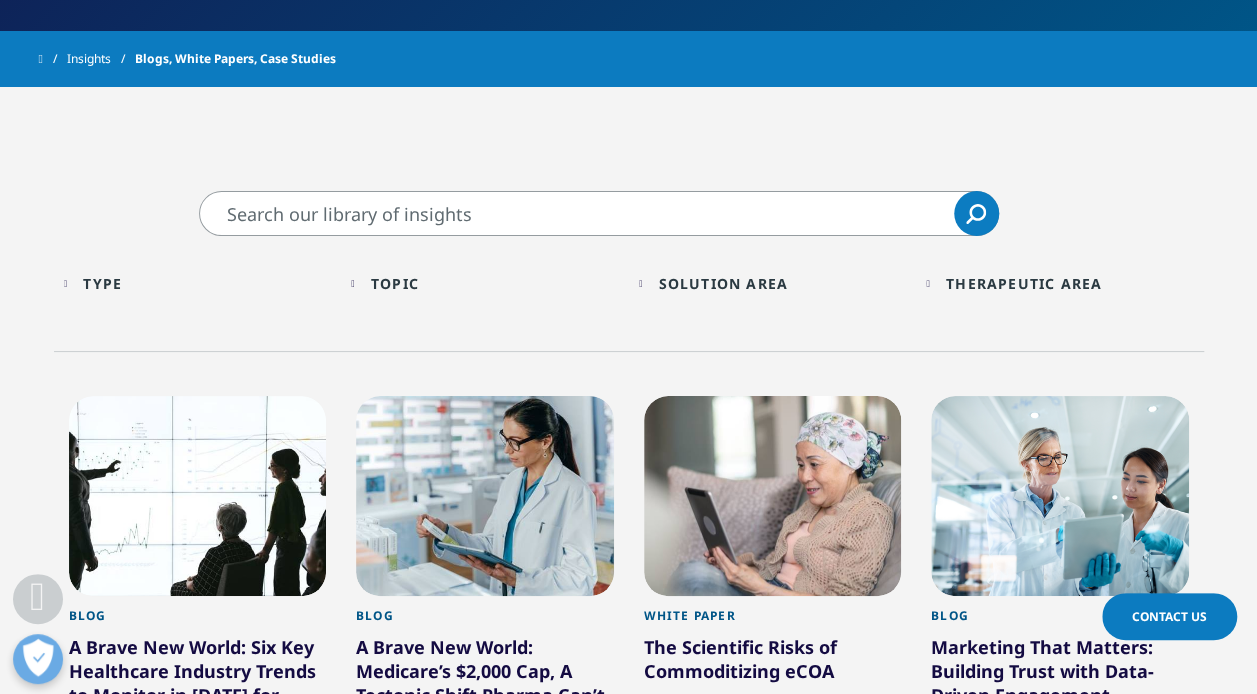 click at bounding box center (599, 213) 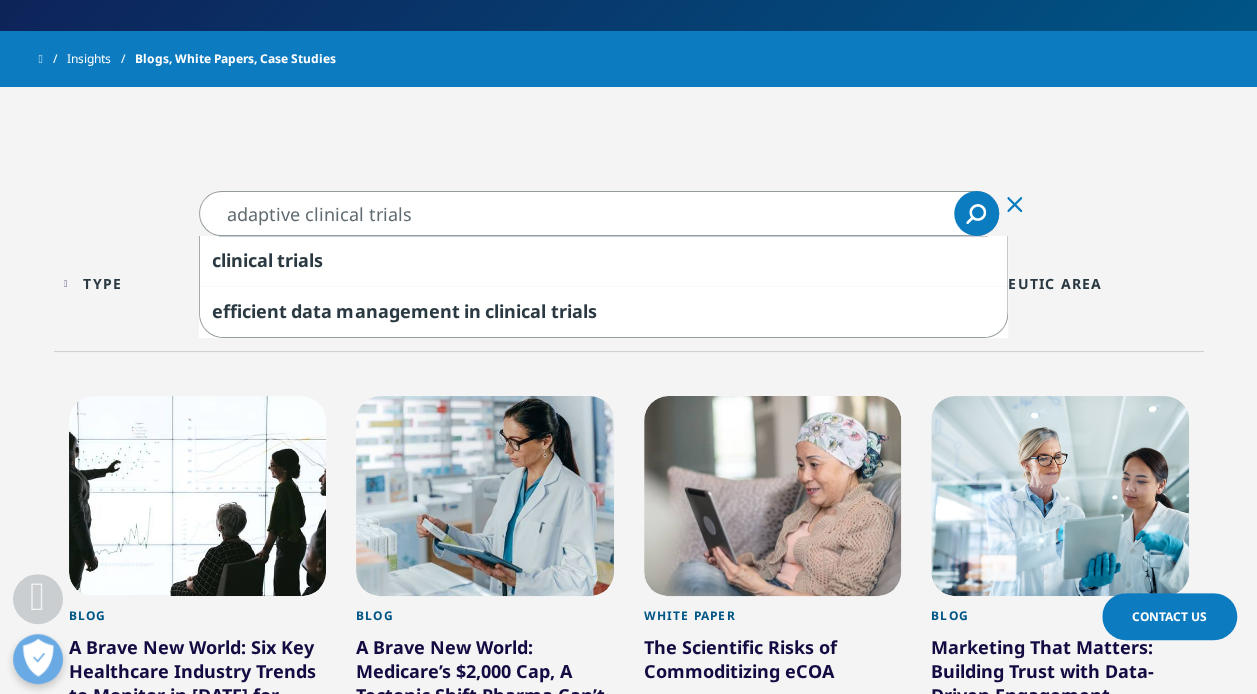 type on "adaptive clinical trials" 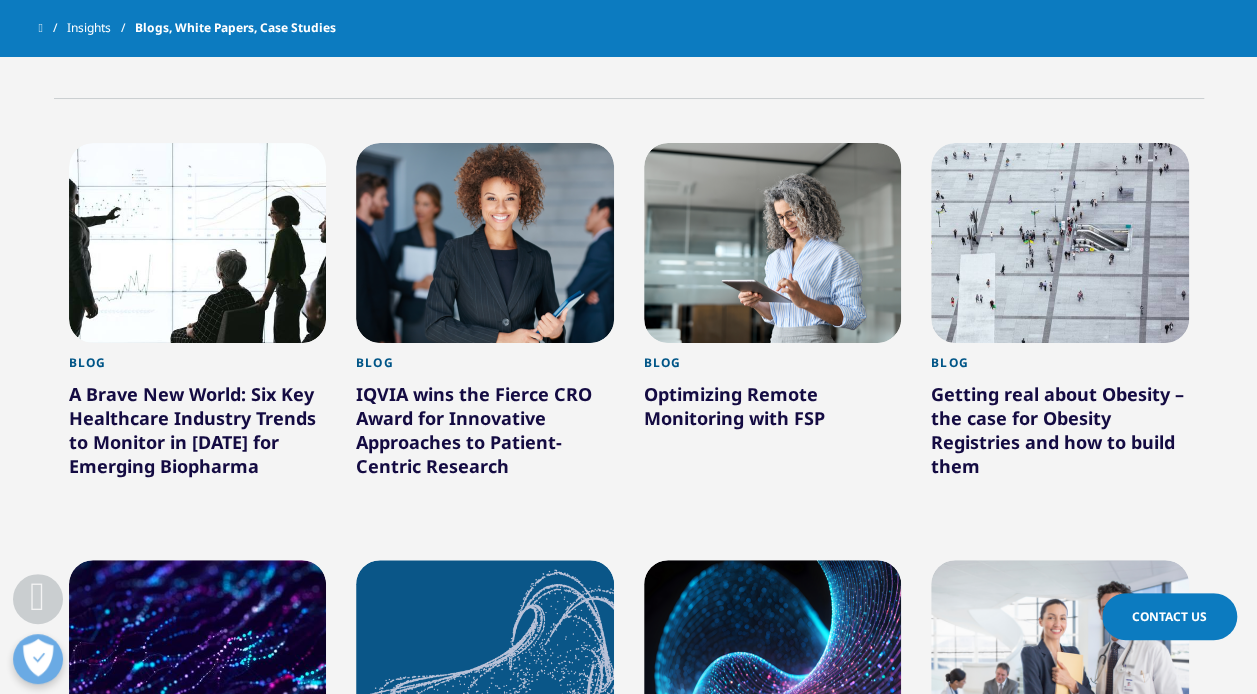 scroll, scrollTop: 835, scrollLeft: 0, axis: vertical 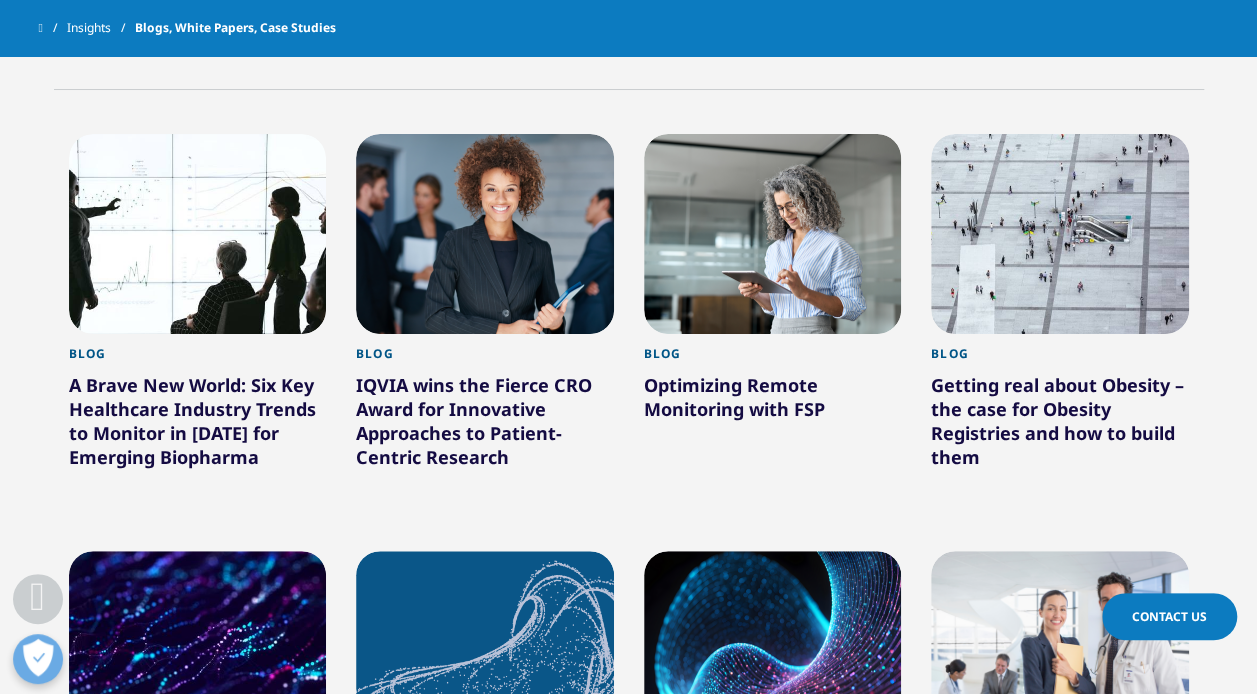 click on "A Brave New World: Six Key Healthcare Industry Trends to Monitor in 2025 for Emerging Biopharma" at bounding box center [198, 425] 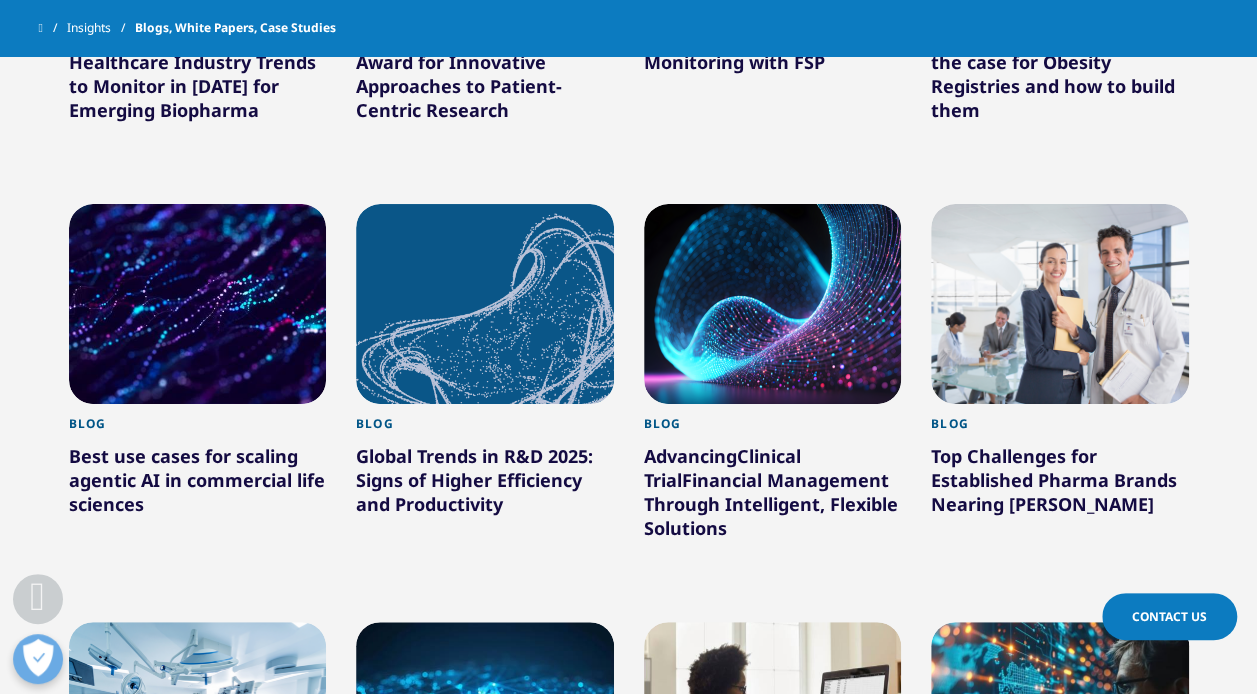 scroll, scrollTop: 1188, scrollLeft: 0, axis: vertical 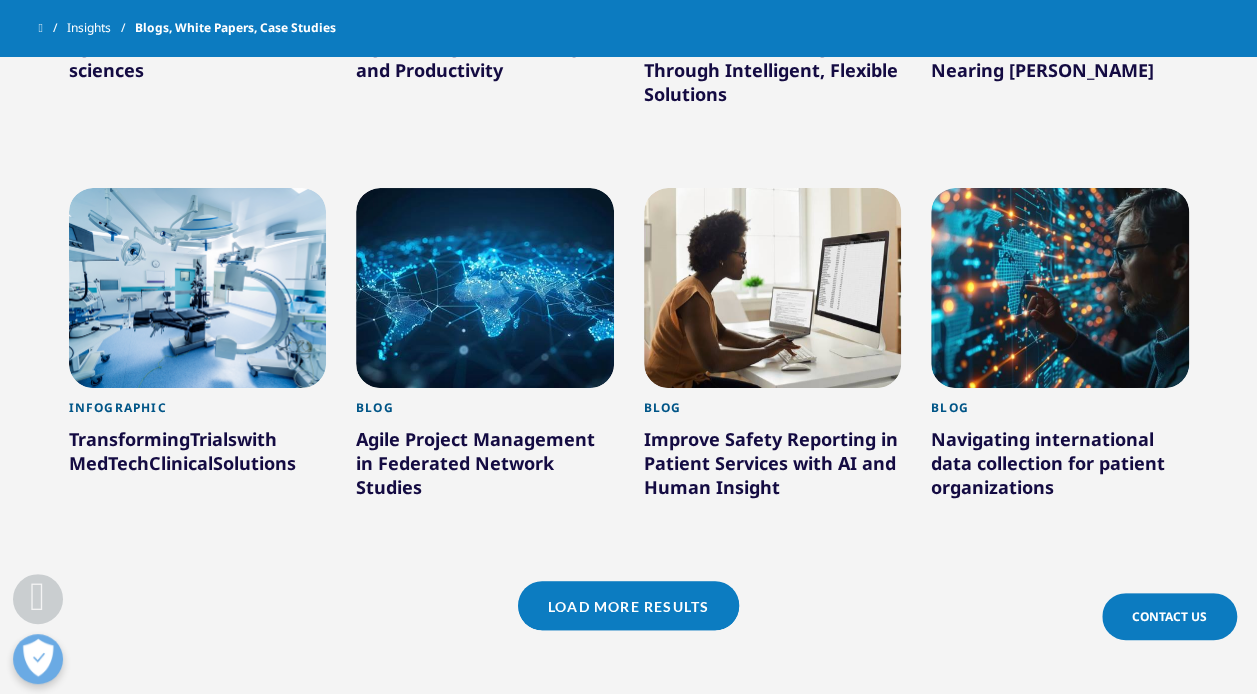 click on "Trials" at bounding box center [213, 439] 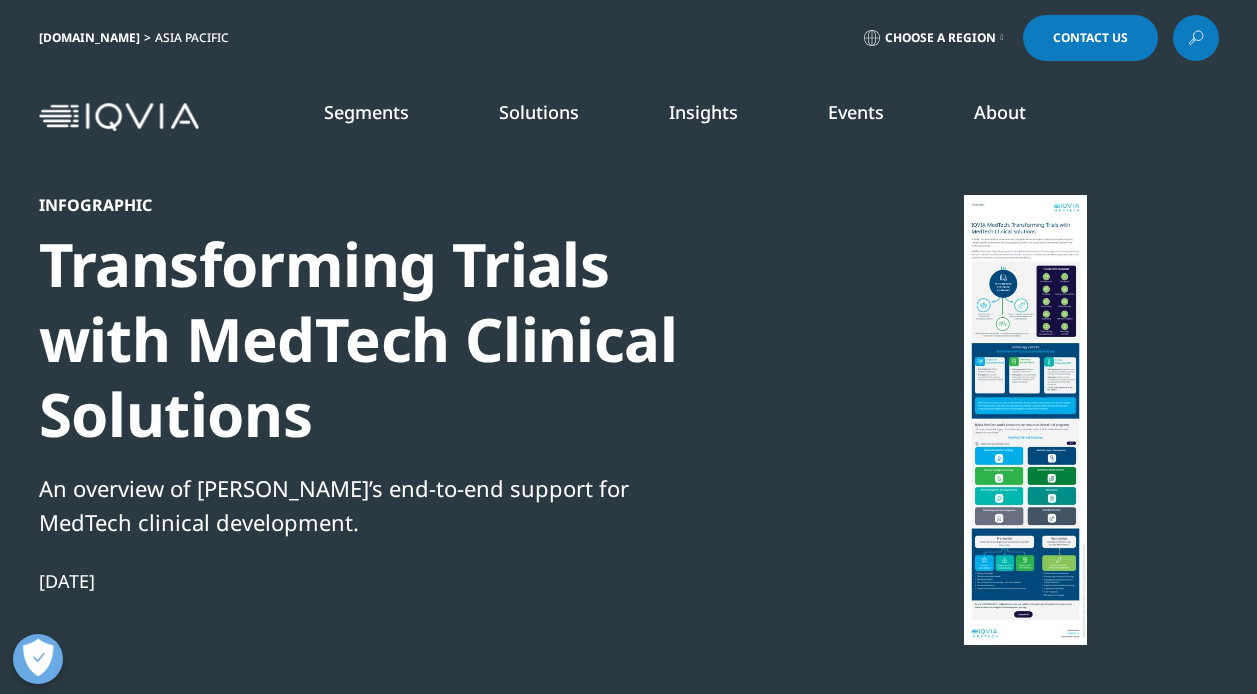 scroll, scrollTop: 0, scrollLeft: 0, axis: both 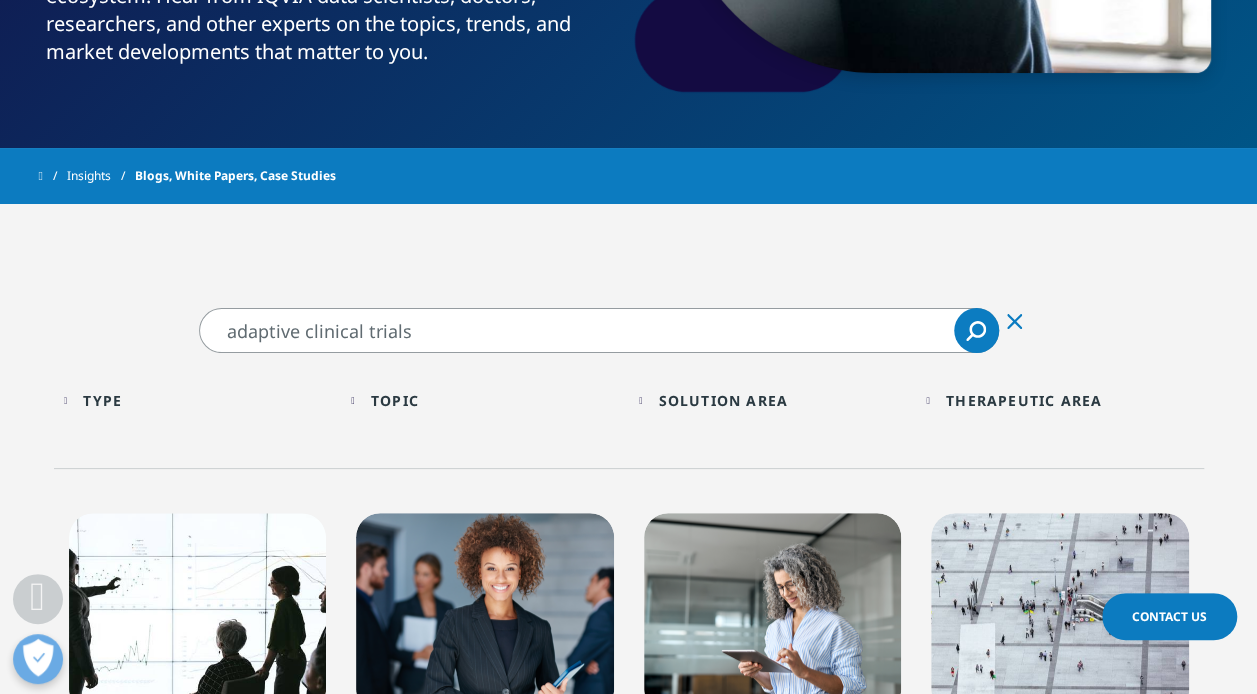 click on "adaptive clinical trials" at bounding box center (599, 330) 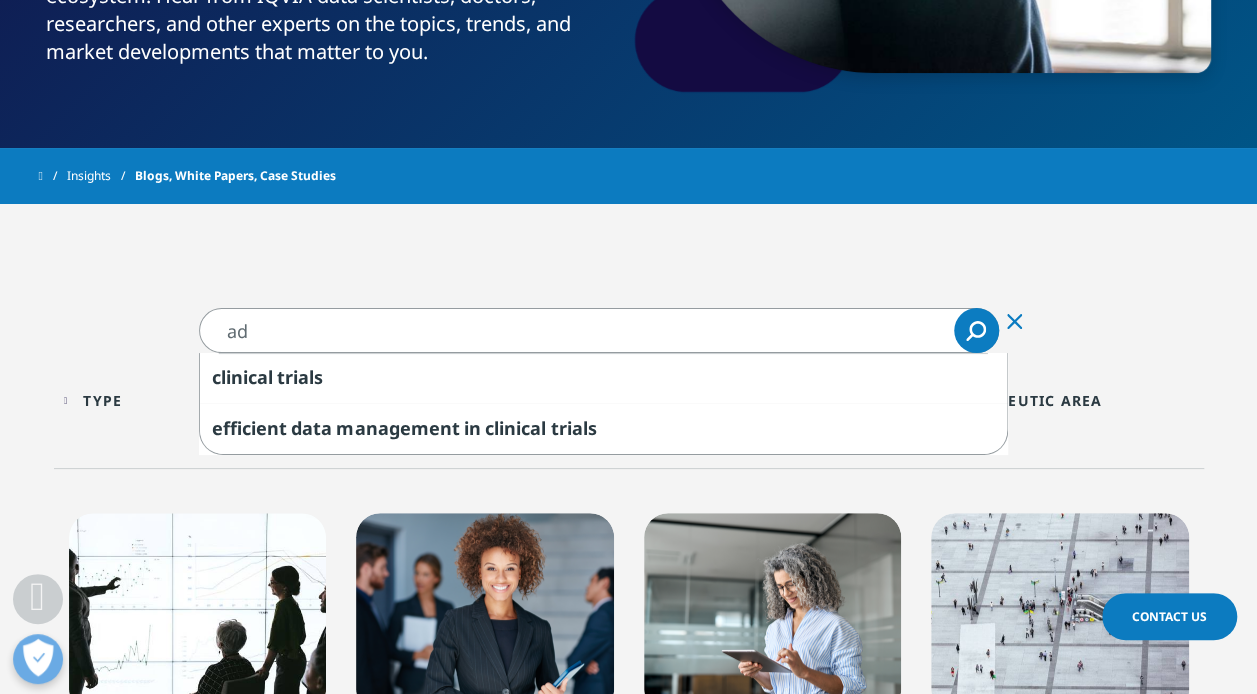 type on "a" 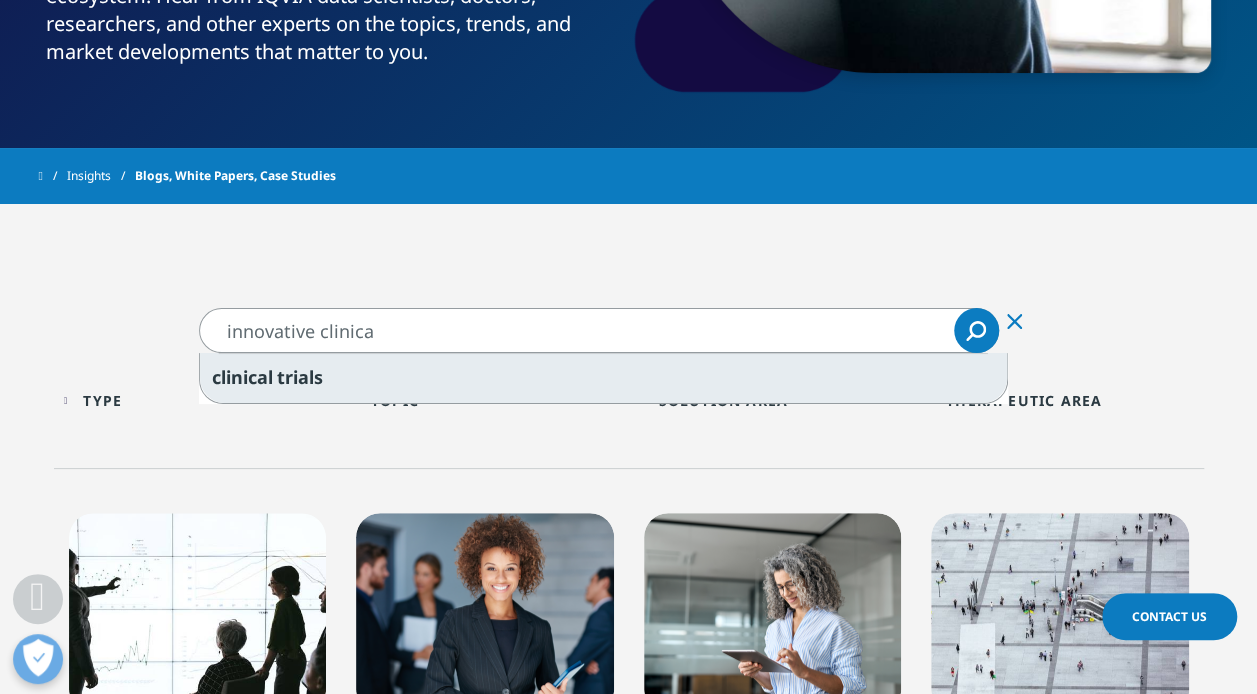 click on "trials" at bounding box center [300, 377] 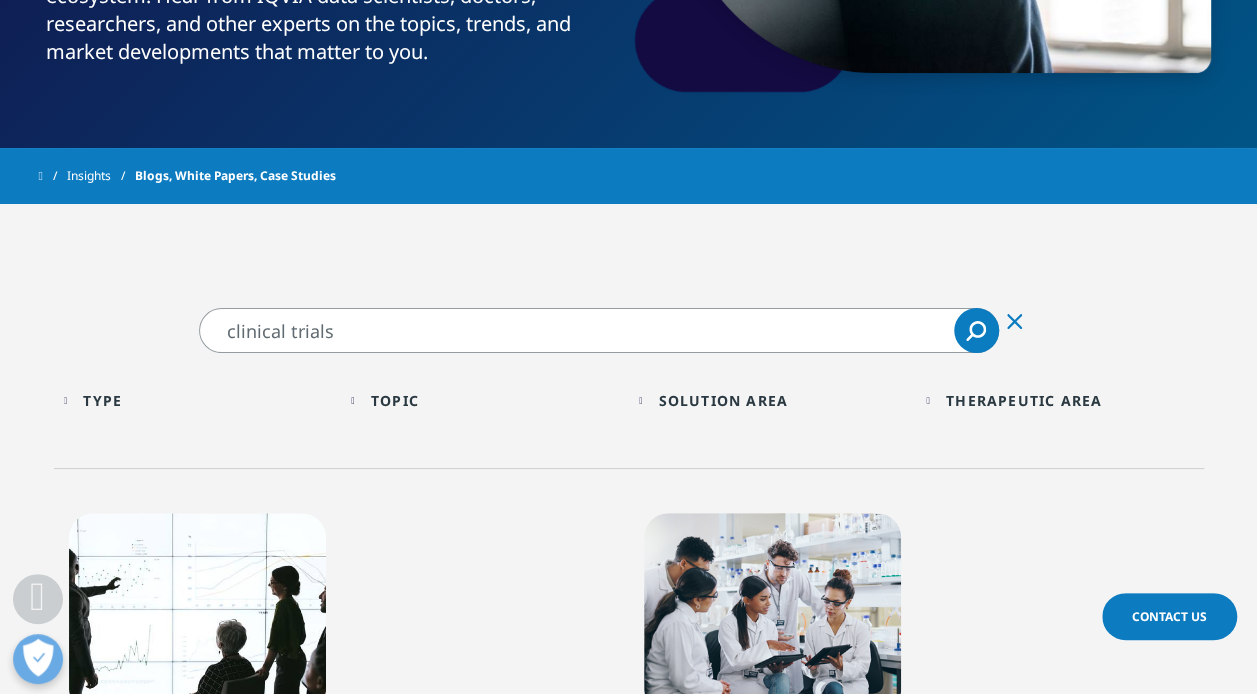 click on "Search Loading" at bounding box center [976, 330] 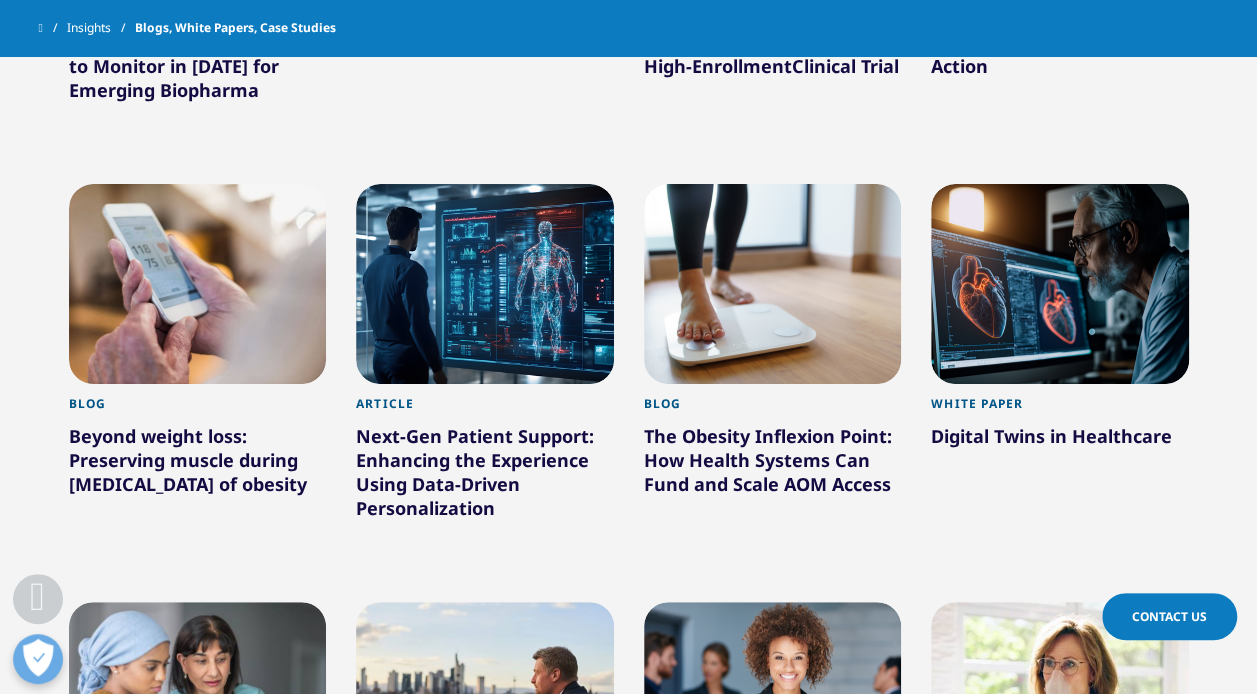 scroll, scrollTop: 1211, scrollLeft: 0, axis: vertical 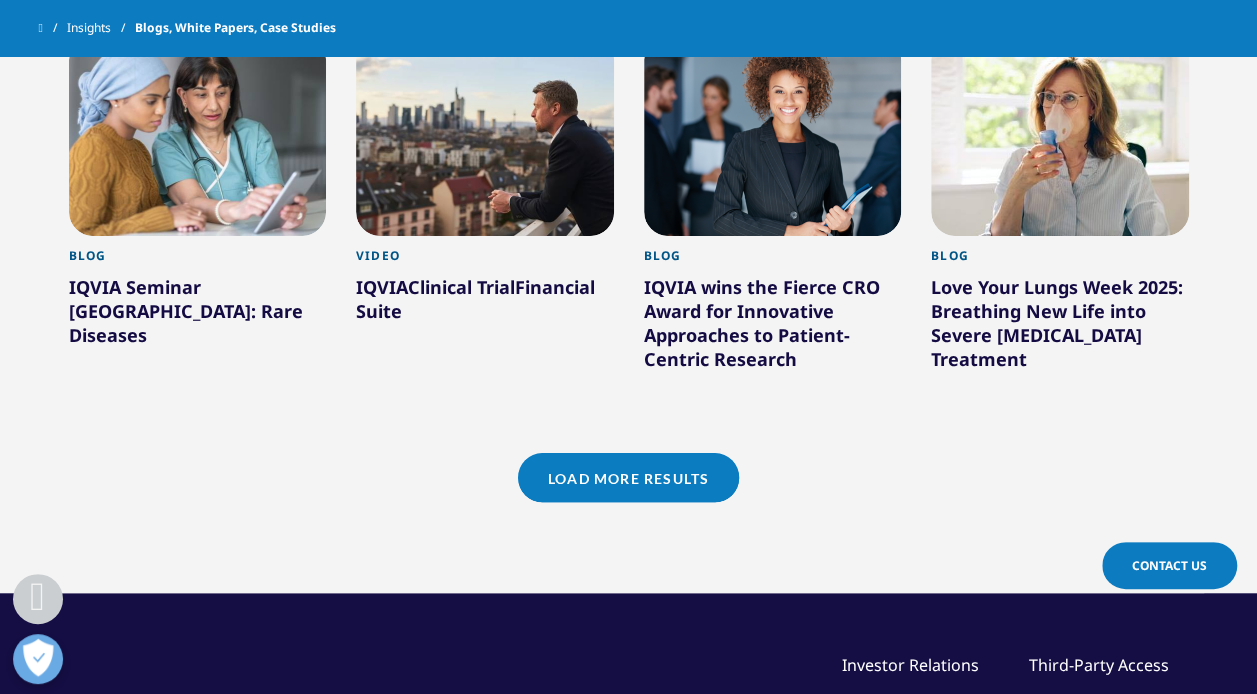 click on "Load More Results" at bounding box center [628, 477] 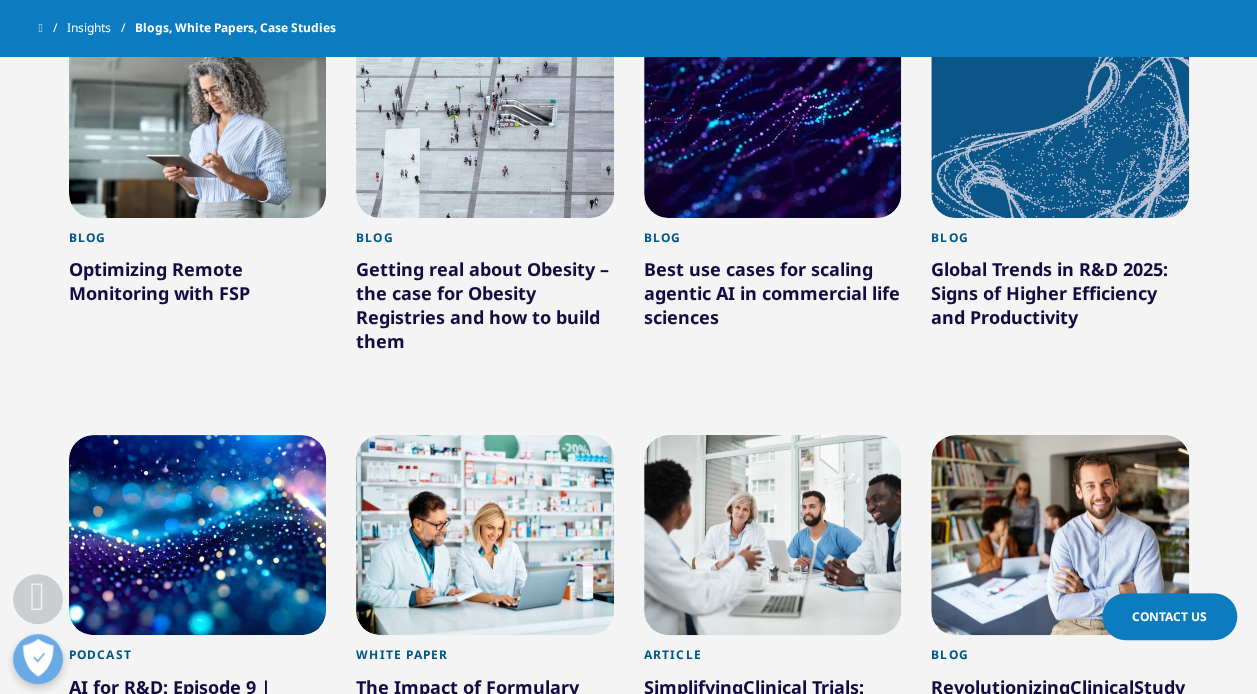 scroll, scrollTop: 2207, scrollLeft: 0, axis: vertical 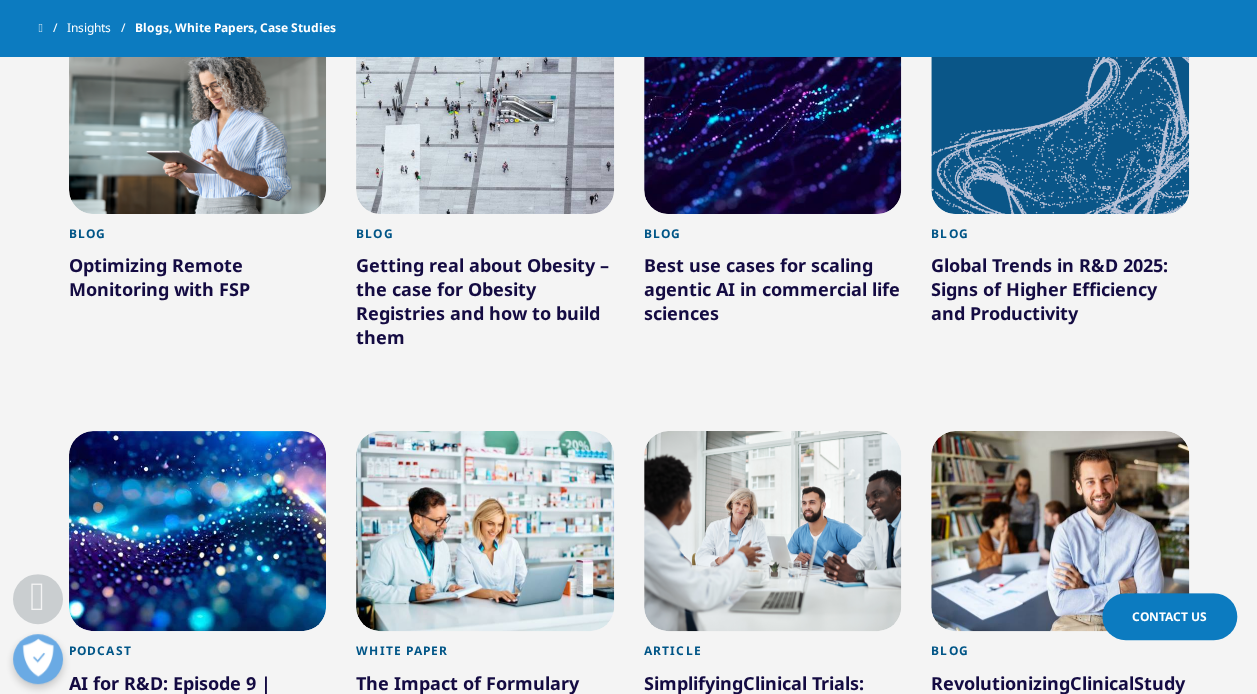 click on "Global Trends in R&D 2025: Signs of Higher Efficiency and Productivity" at bounding box center (1060, 293) 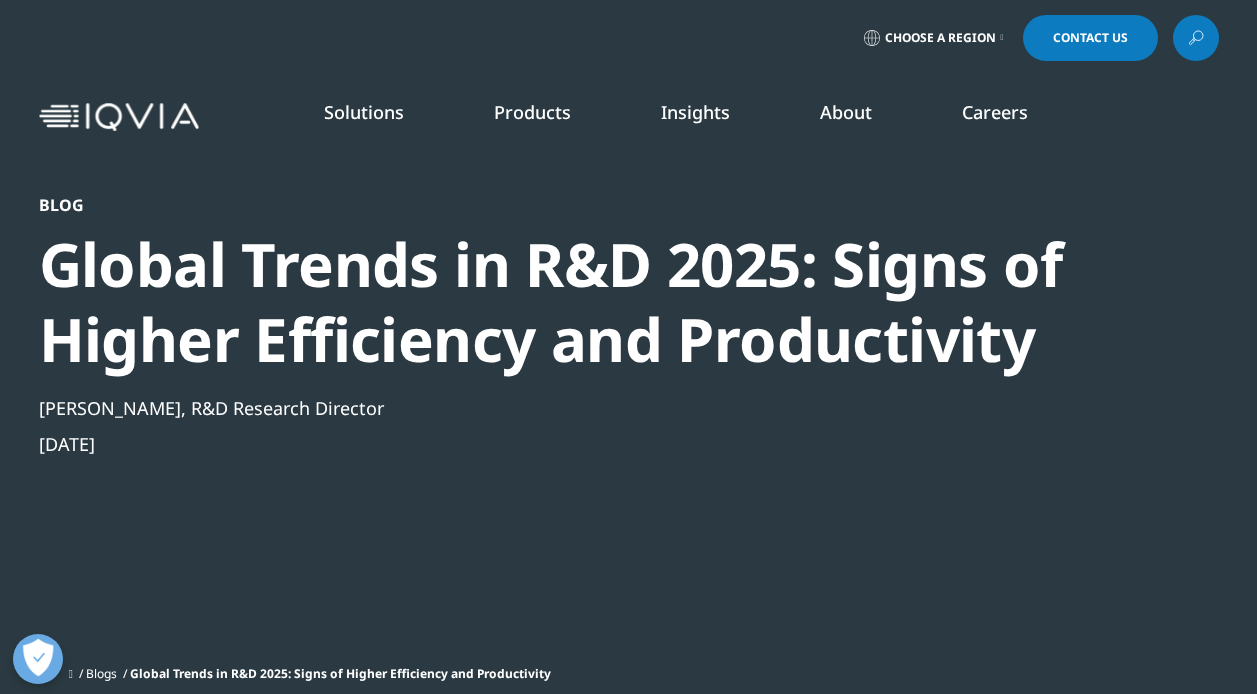 scroll, scrollTop: 0, scrollLeft: 0, axis: both 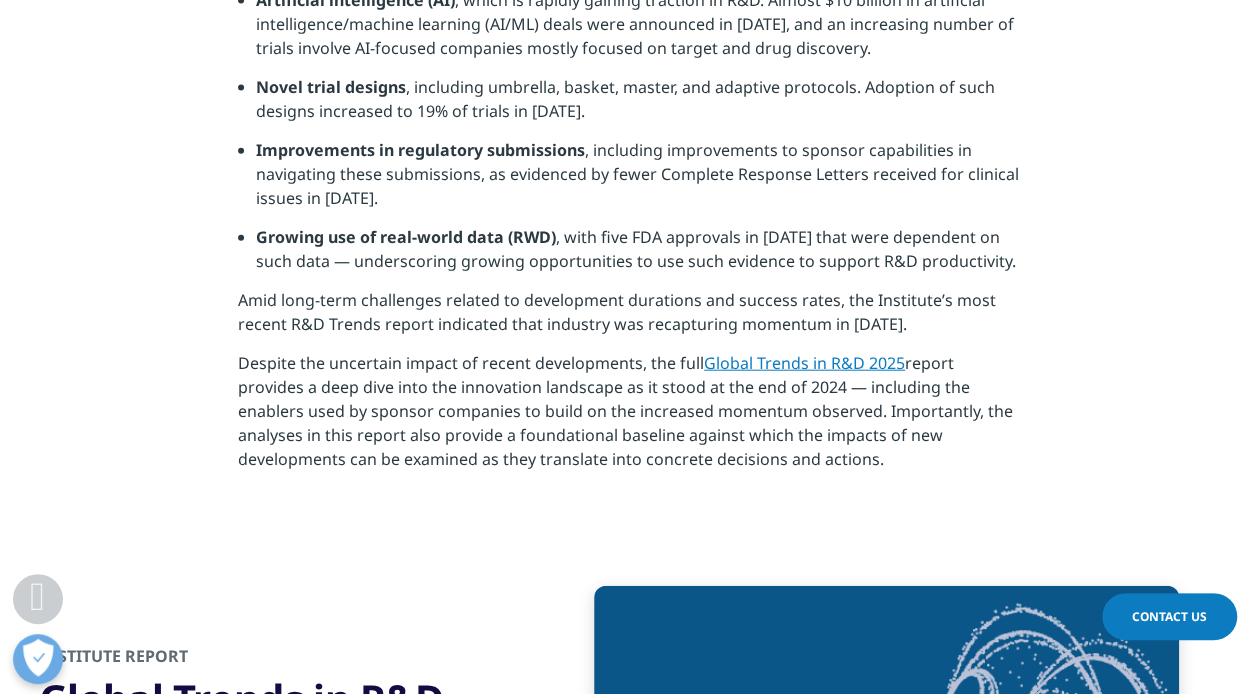 click on "Global Trends in R&D 2025" at bounding box center [804, 363] 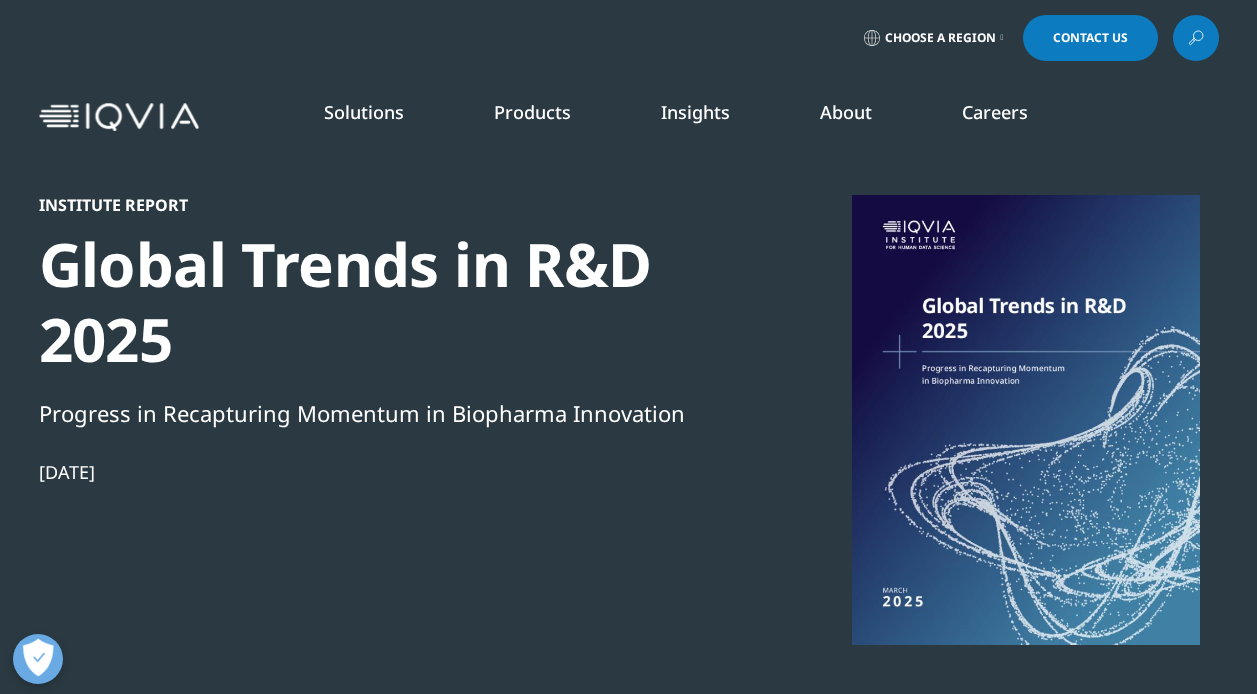 scroll, scrollTop: 0, scrollLeft: 0, axis: both 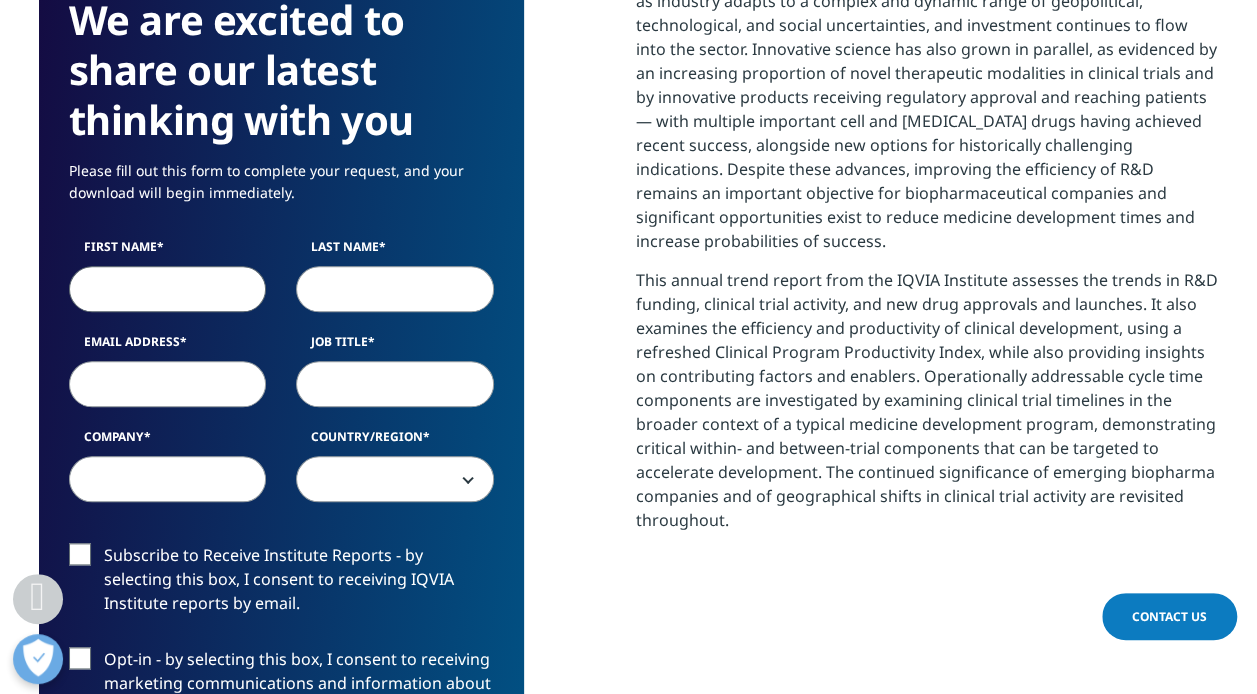 click on "First Name" at bounding box center (168, 289) 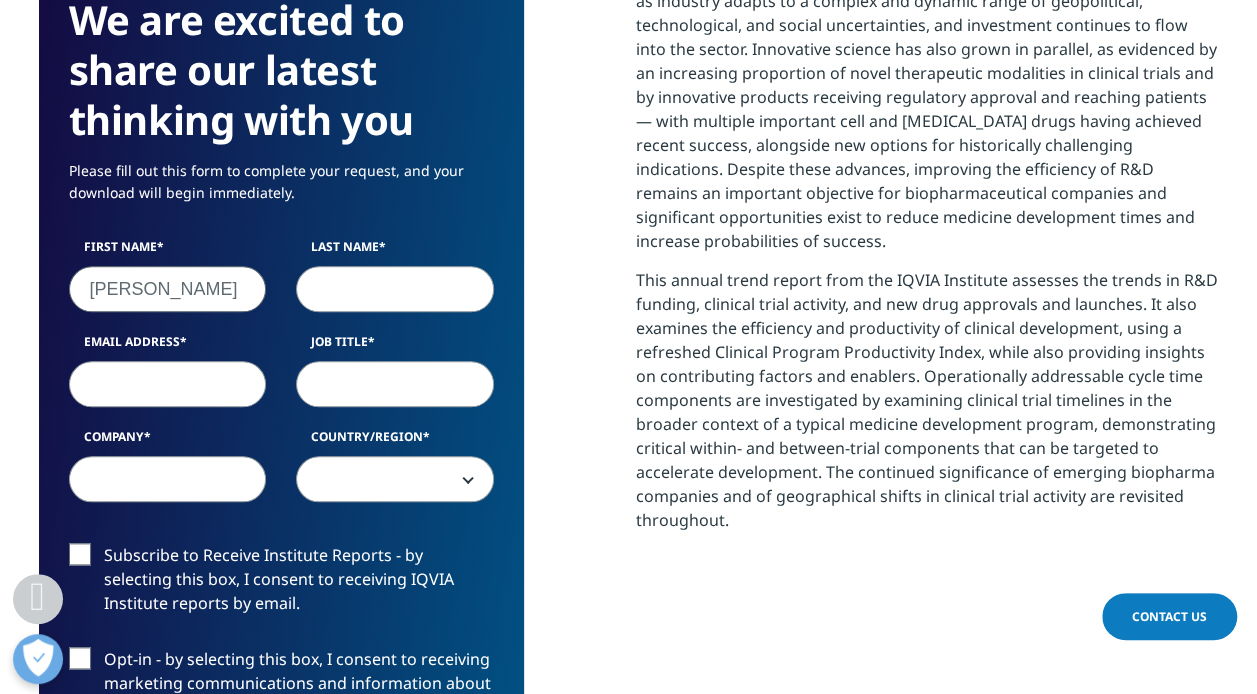 type on "Schachner" 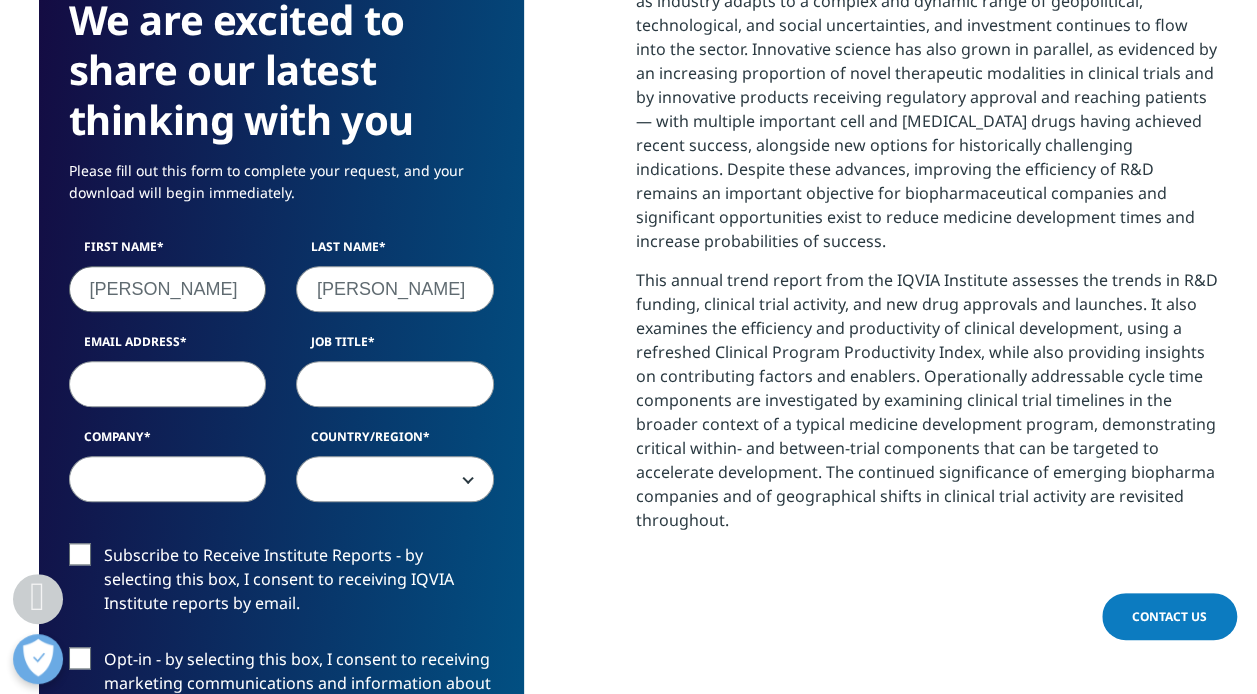 type on "hschachner@deerfield.com" 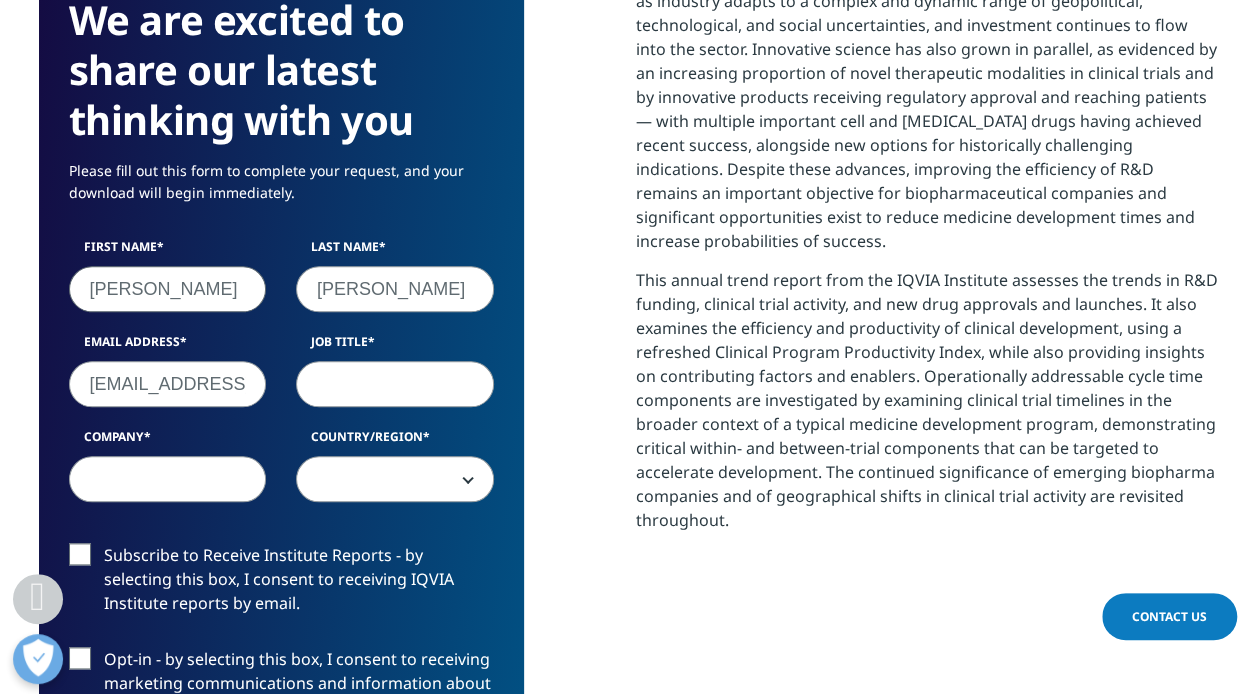 type on "3DC, Deerfield Management" 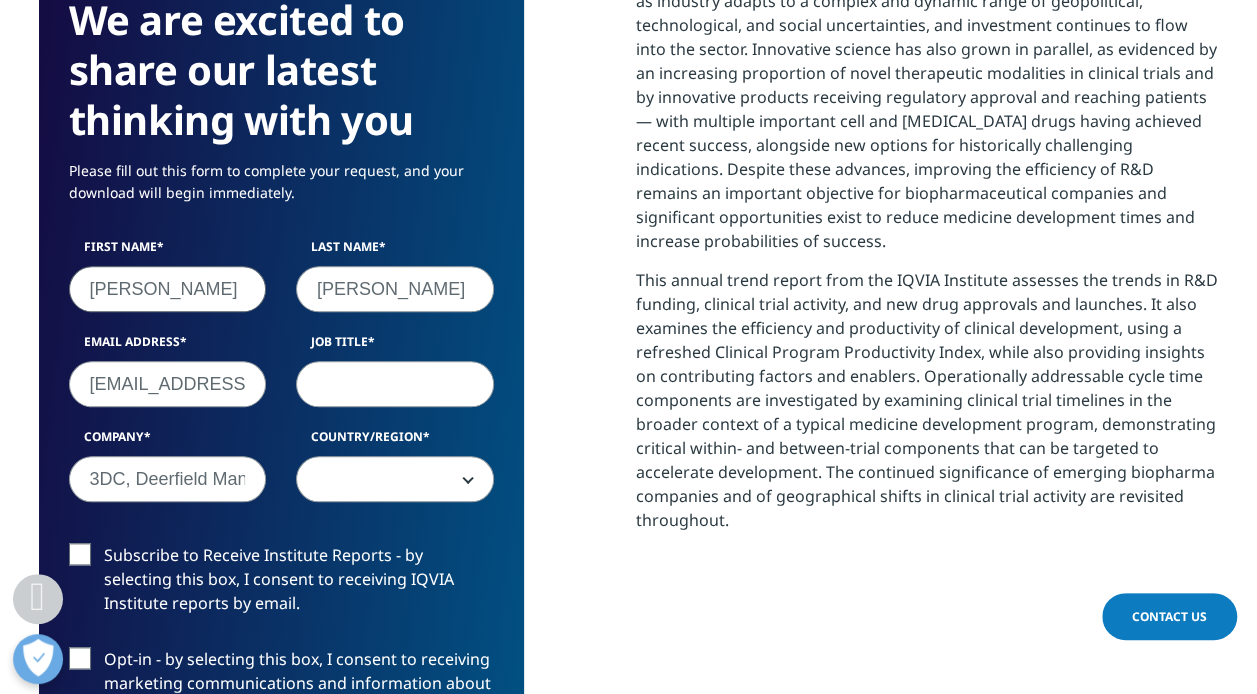 select on "[GEOGRAPHIC_DATA]" 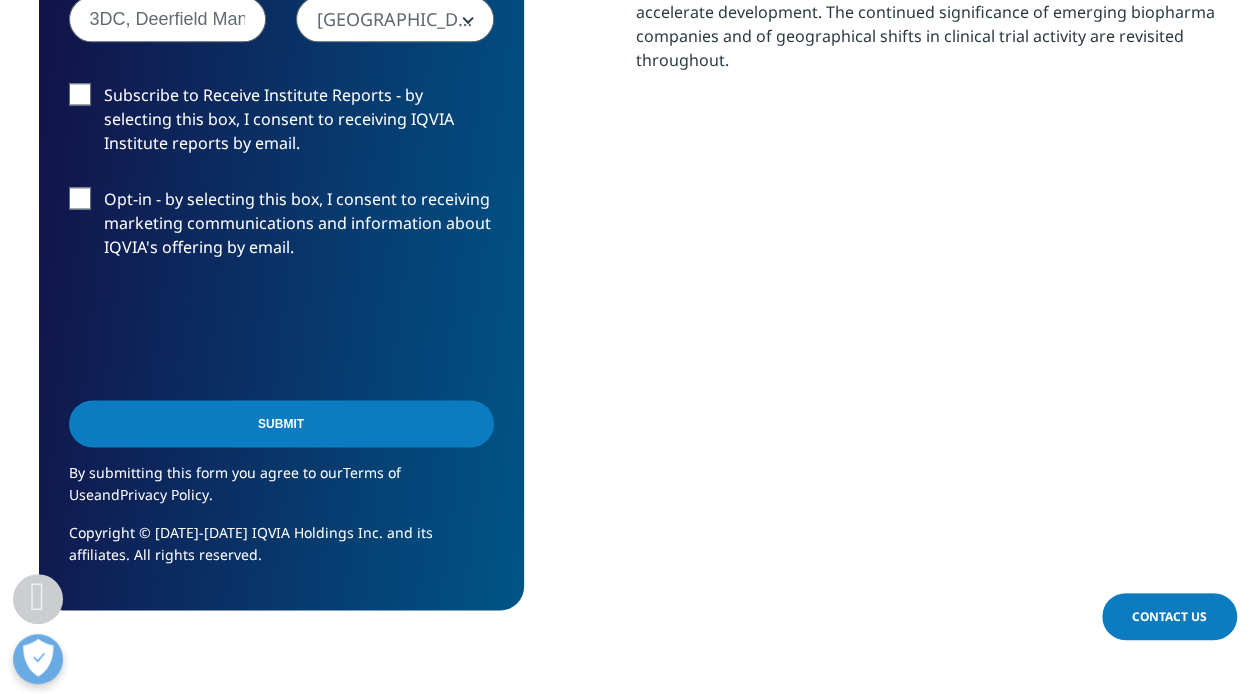 scroll, scrollTop: 1429, scrollLeft: 0, axis: vertical 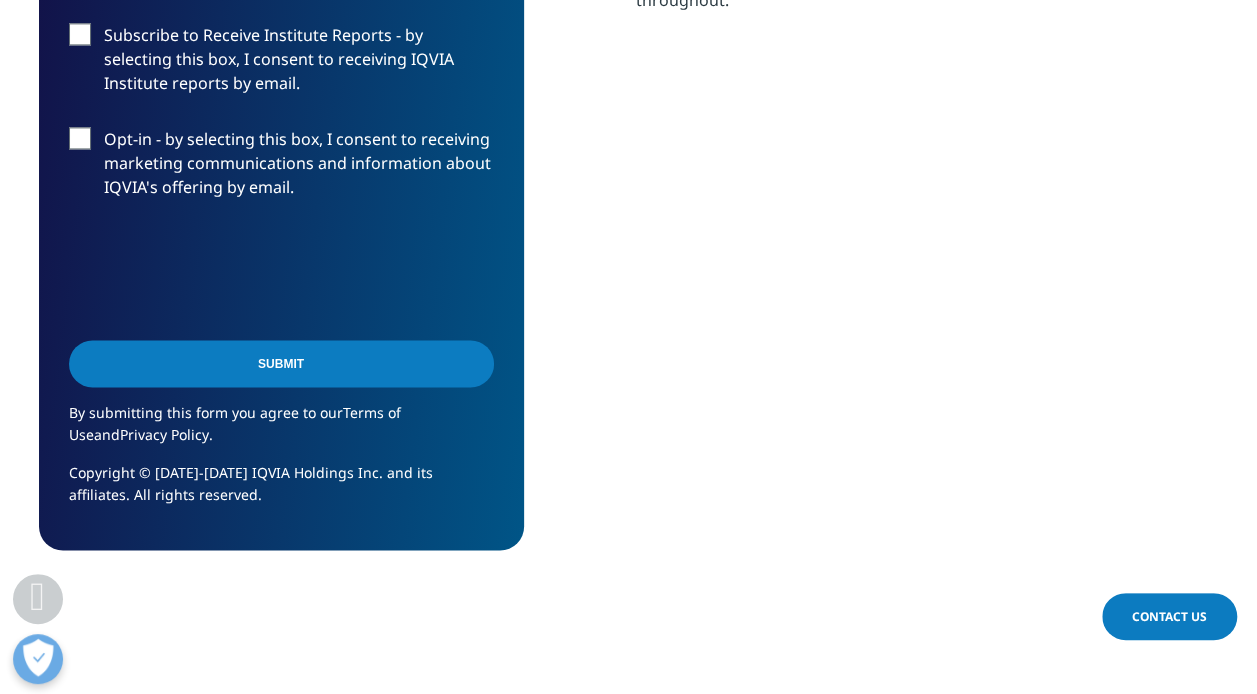 click on "Submit" at bounding box center [281, 363] 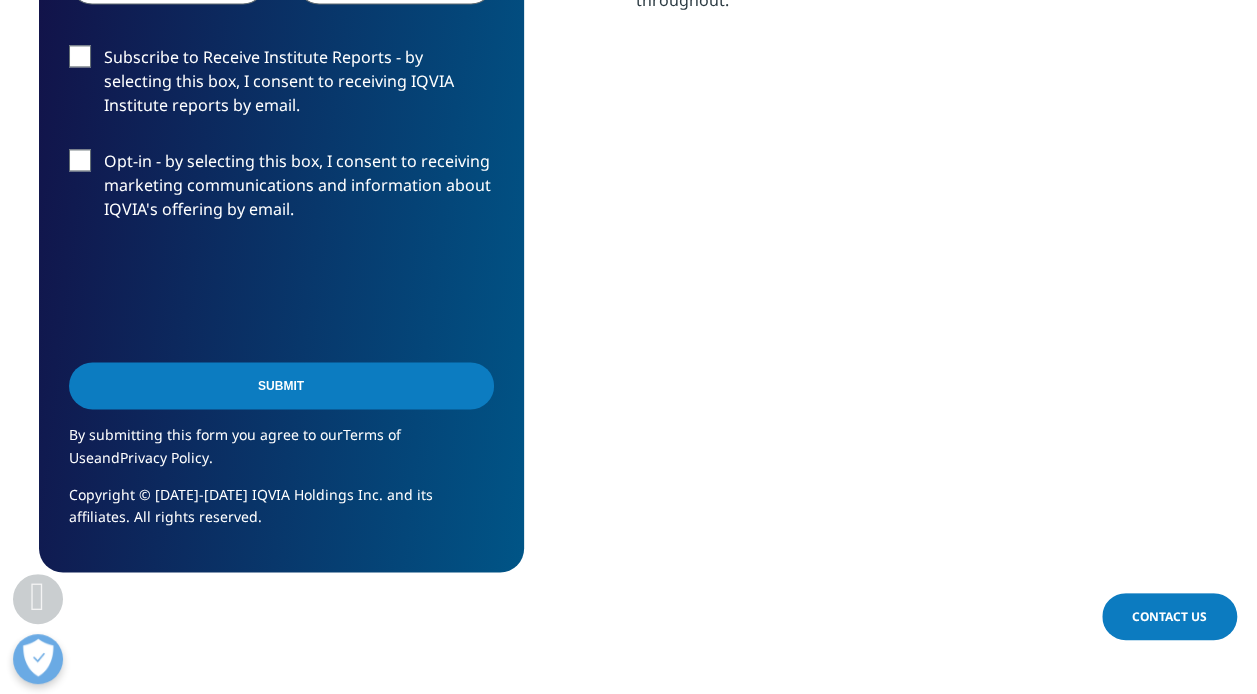 scroll, scrollTop: 946, scrollLeft: 0, axis: vertical 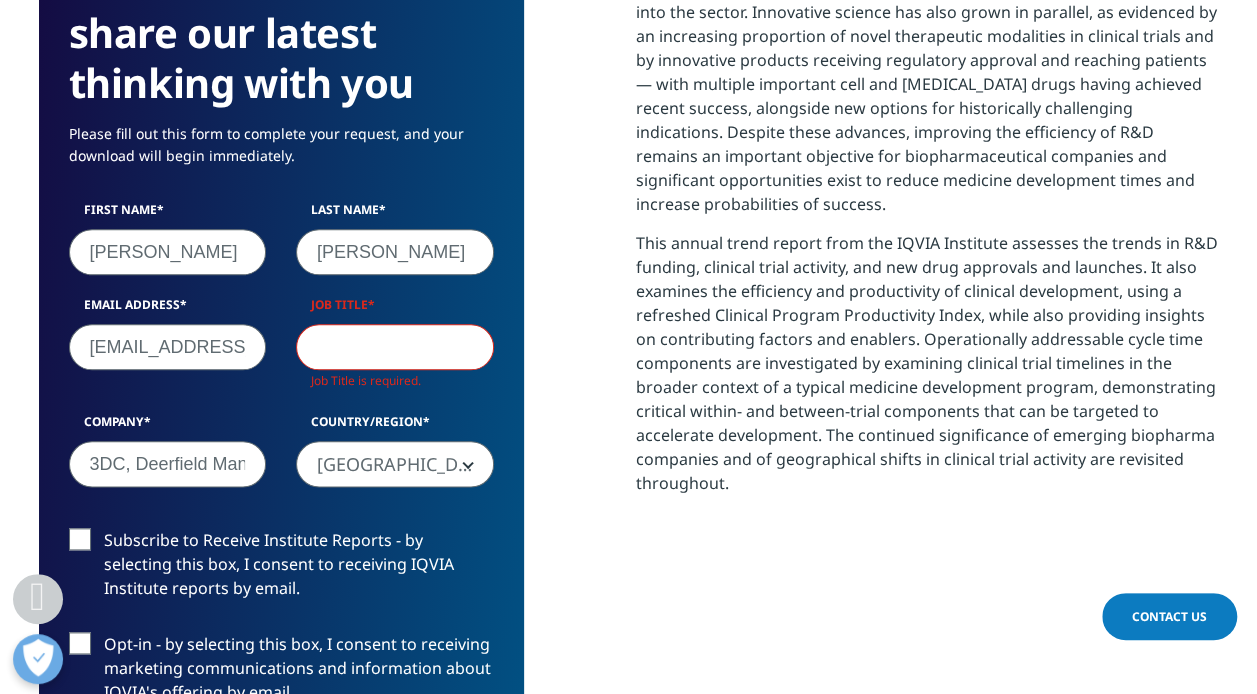 click on "Job Title" at bounding box center [395, 347] 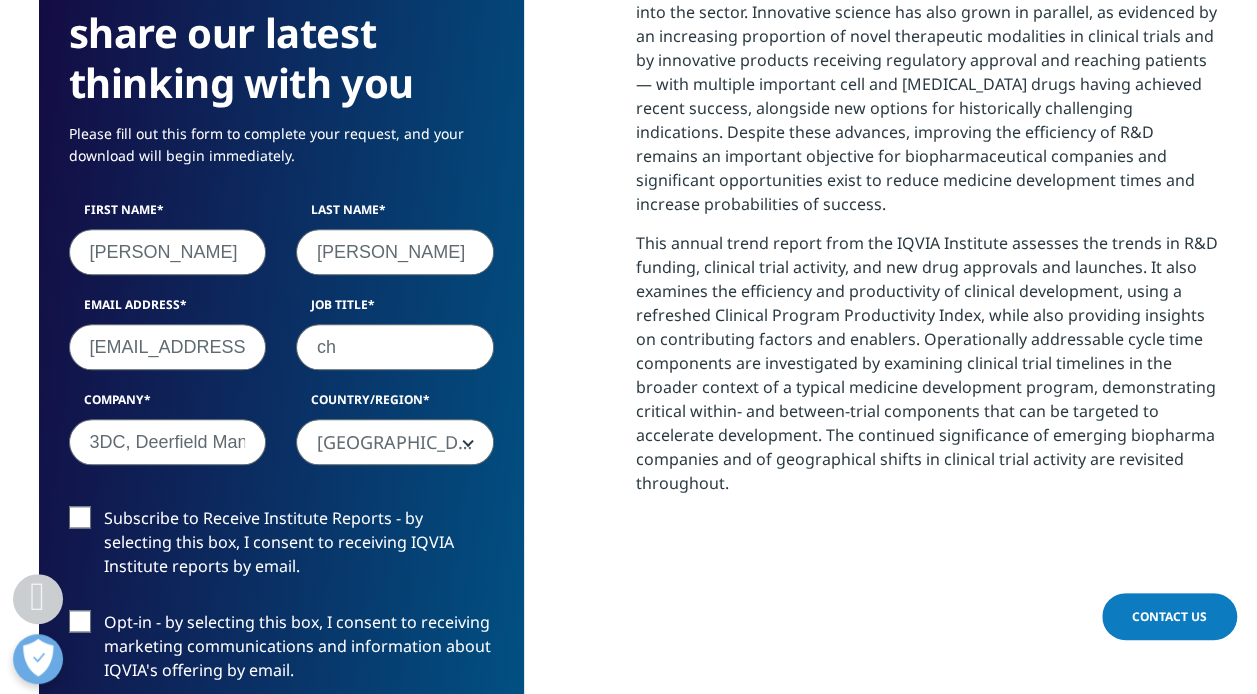 scroll, scrollTop: 1104, scrollLeft: 484, axis: both 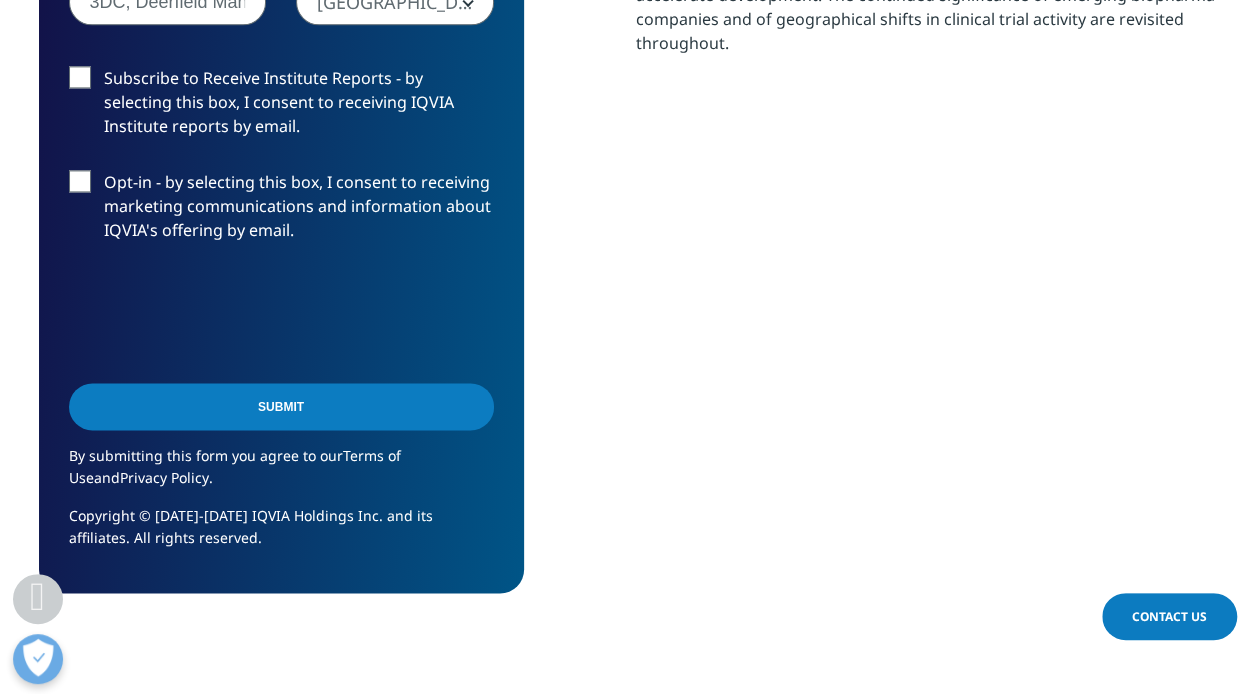 type on "chief medical officer" 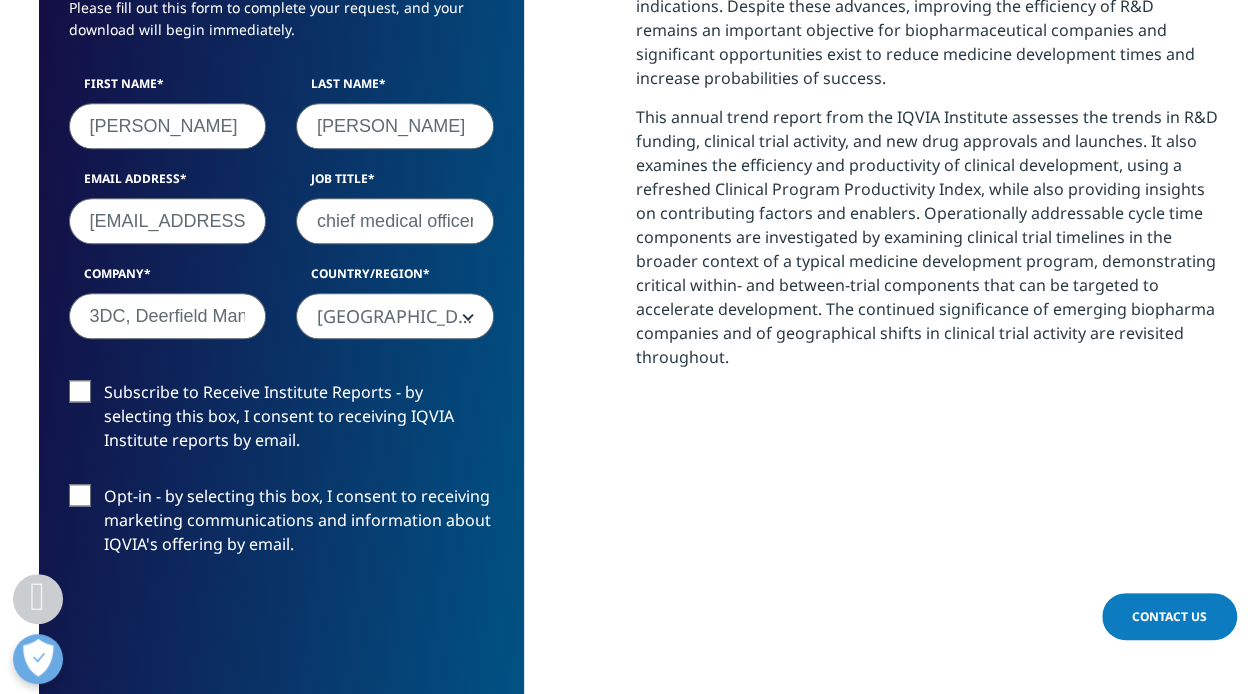 scroll, scrollTop: 904, scrollLeft: 0, axis: vertical 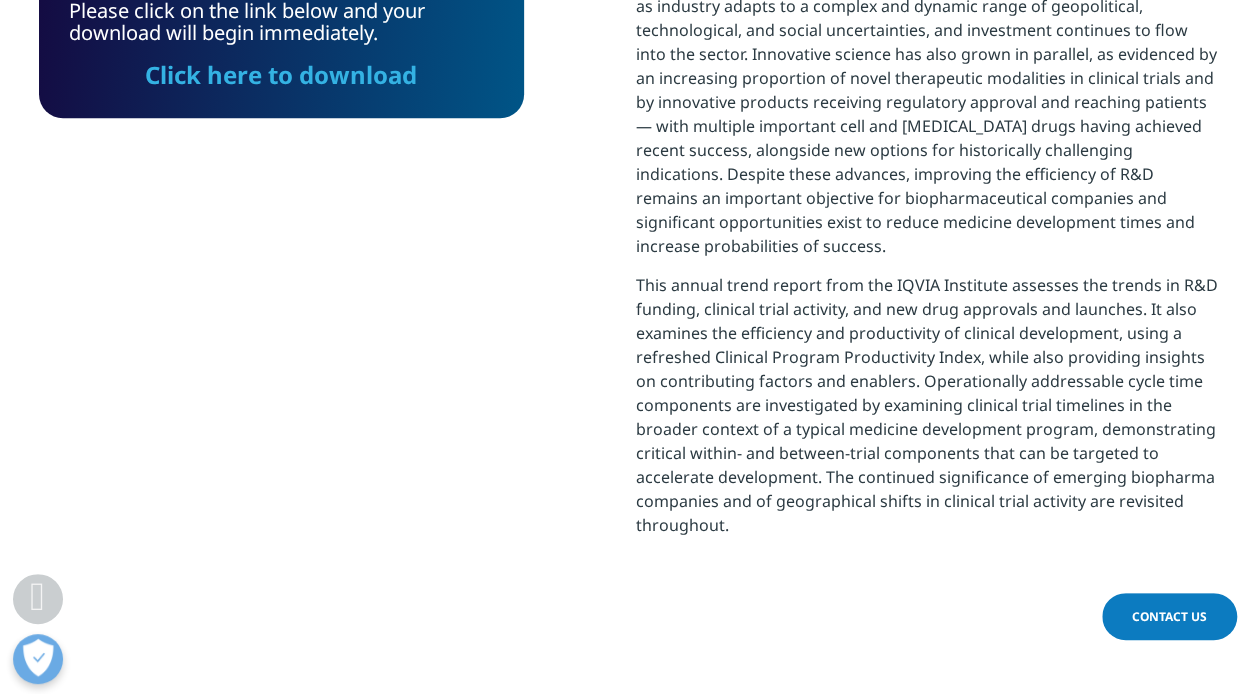 click on "Click here to download" at bounding box center [281, 74] 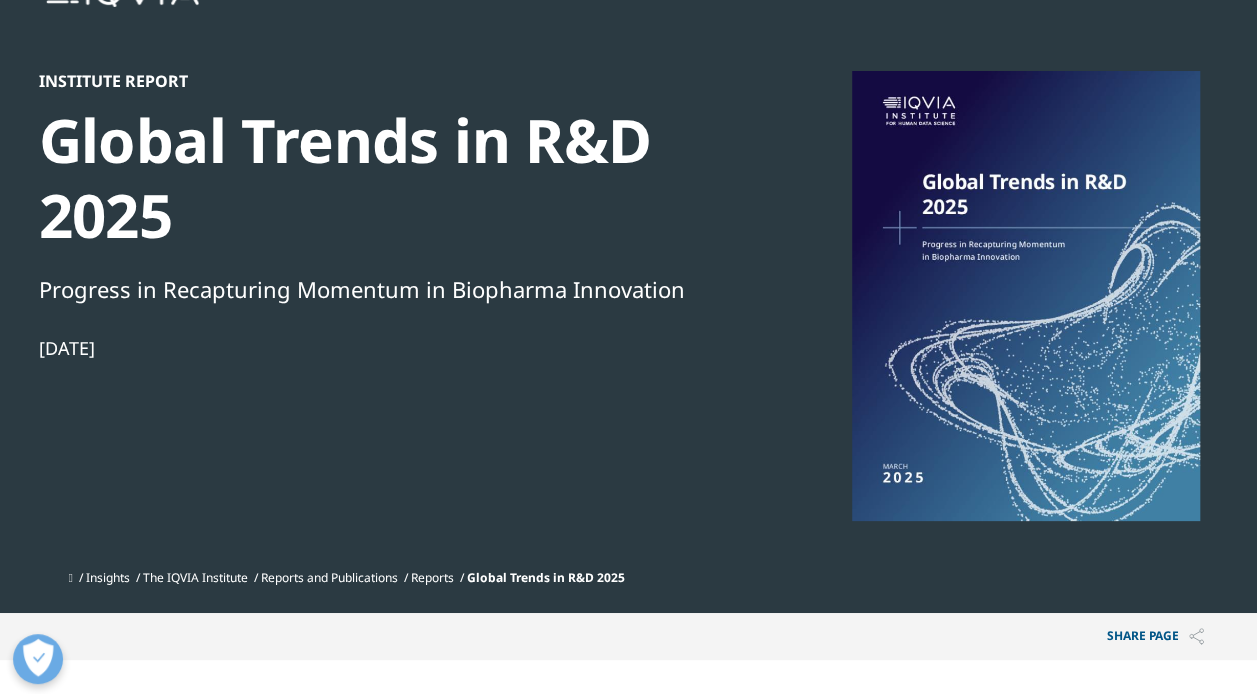 scroll, scrollTop: 0, scrollLeft: 0, axis: both 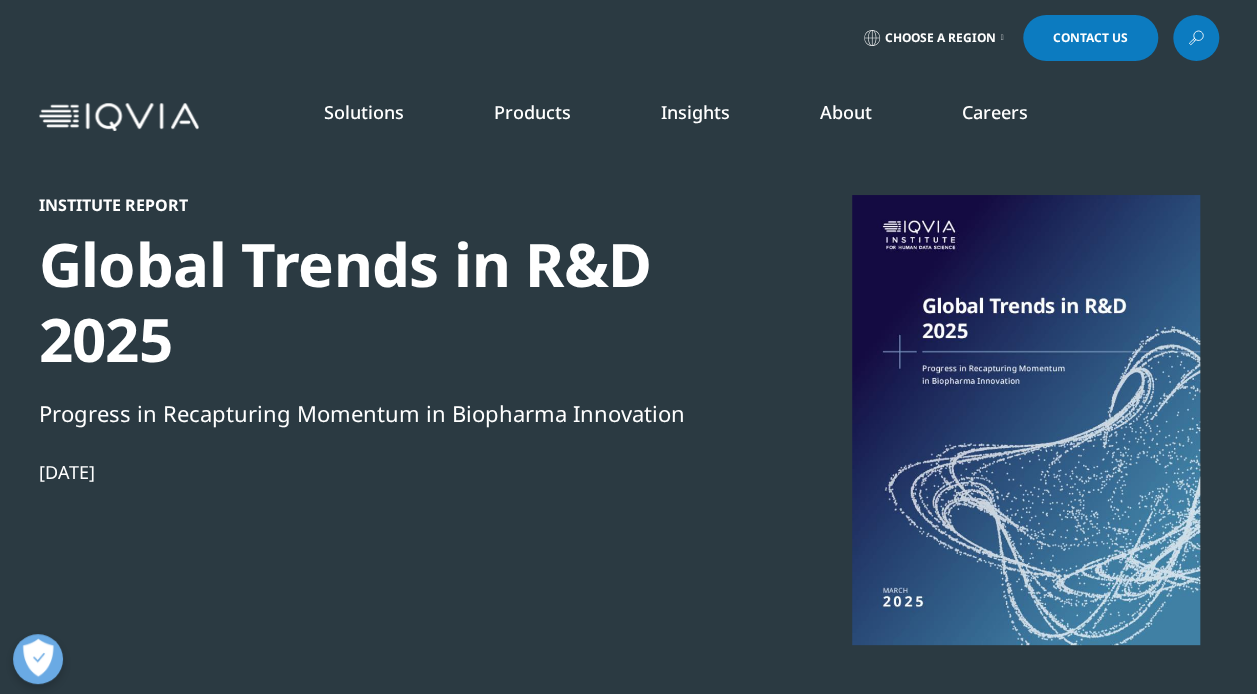 click on "Research & Development" at bounding box center (137, 323) 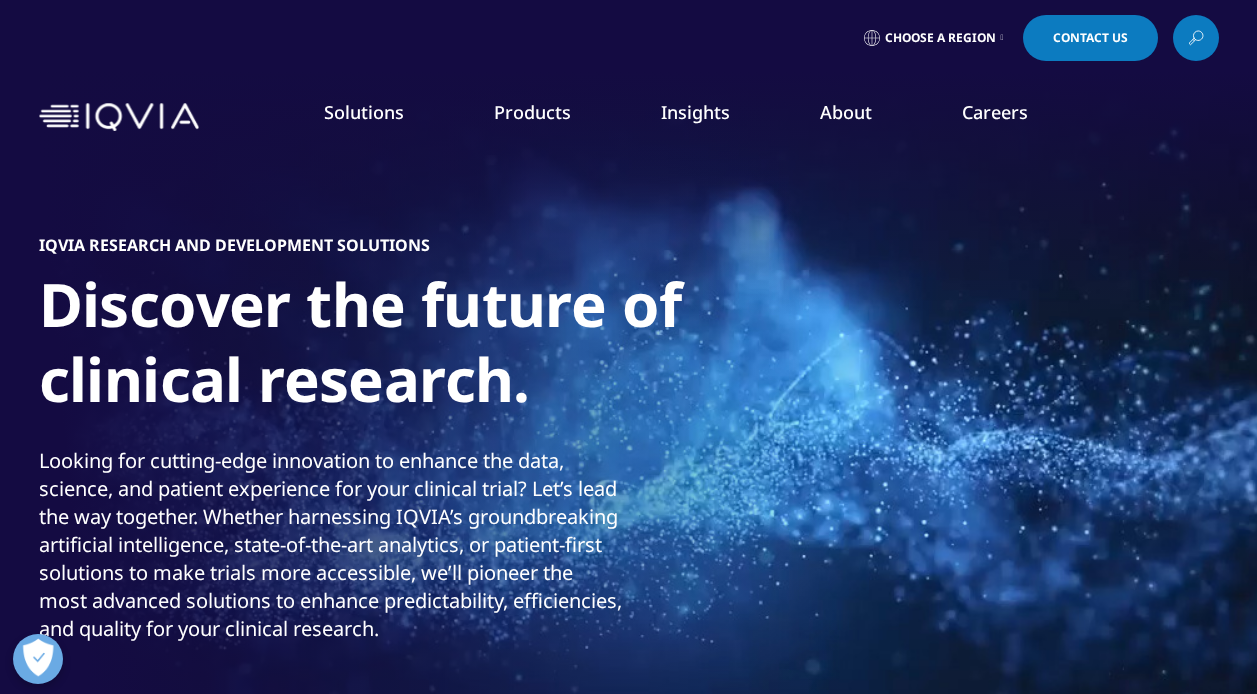 scroll, scrollTop: 0, scrollLeft: 0, axis: both 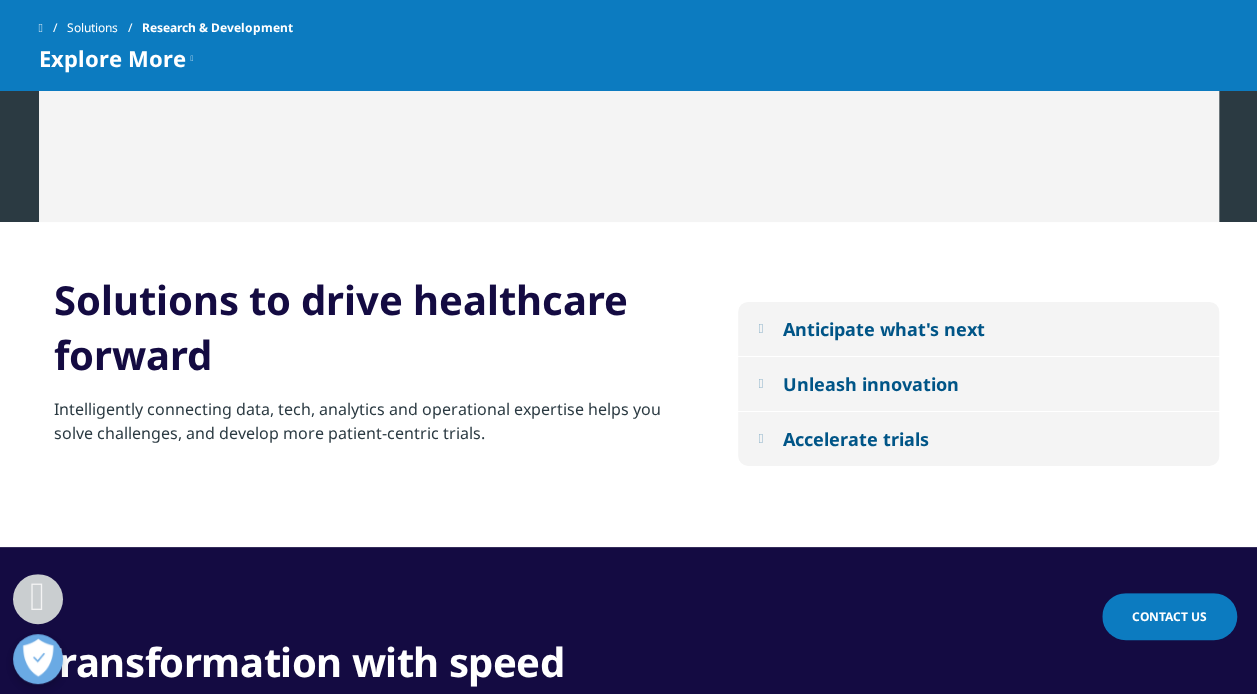 click on "Accelerate trials" at bounding box center [855, 439] 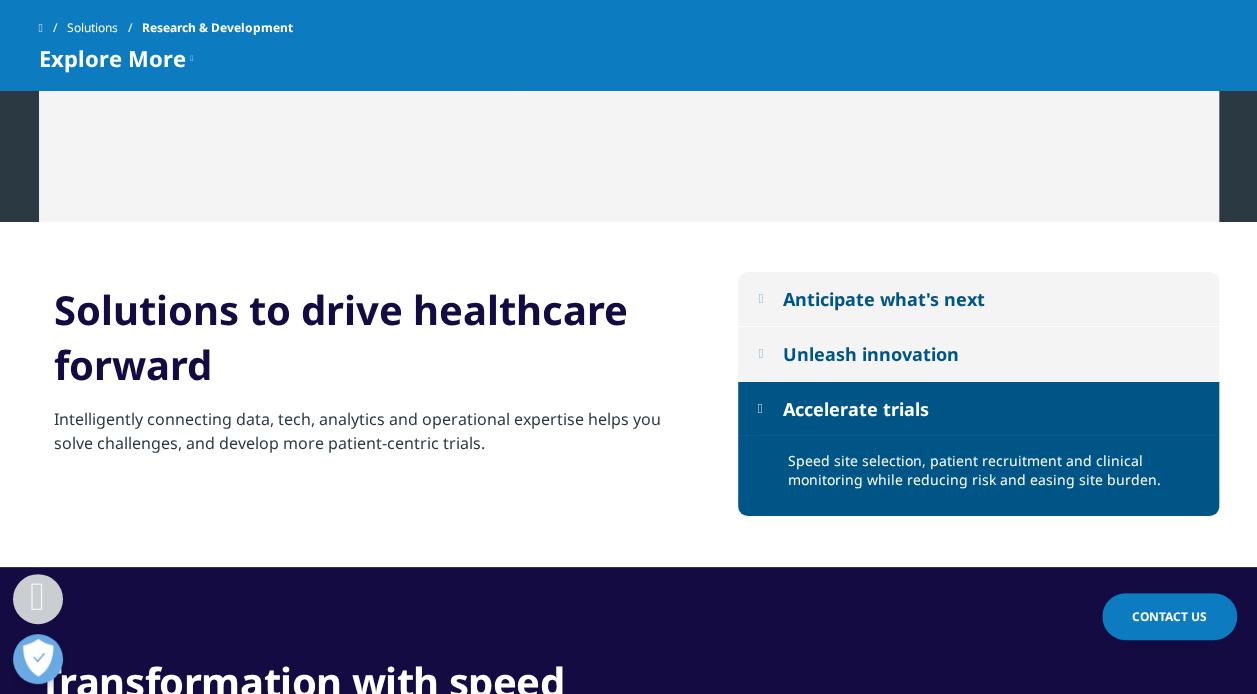 click on "Accelerate trials" at bounding box center (855, 409) 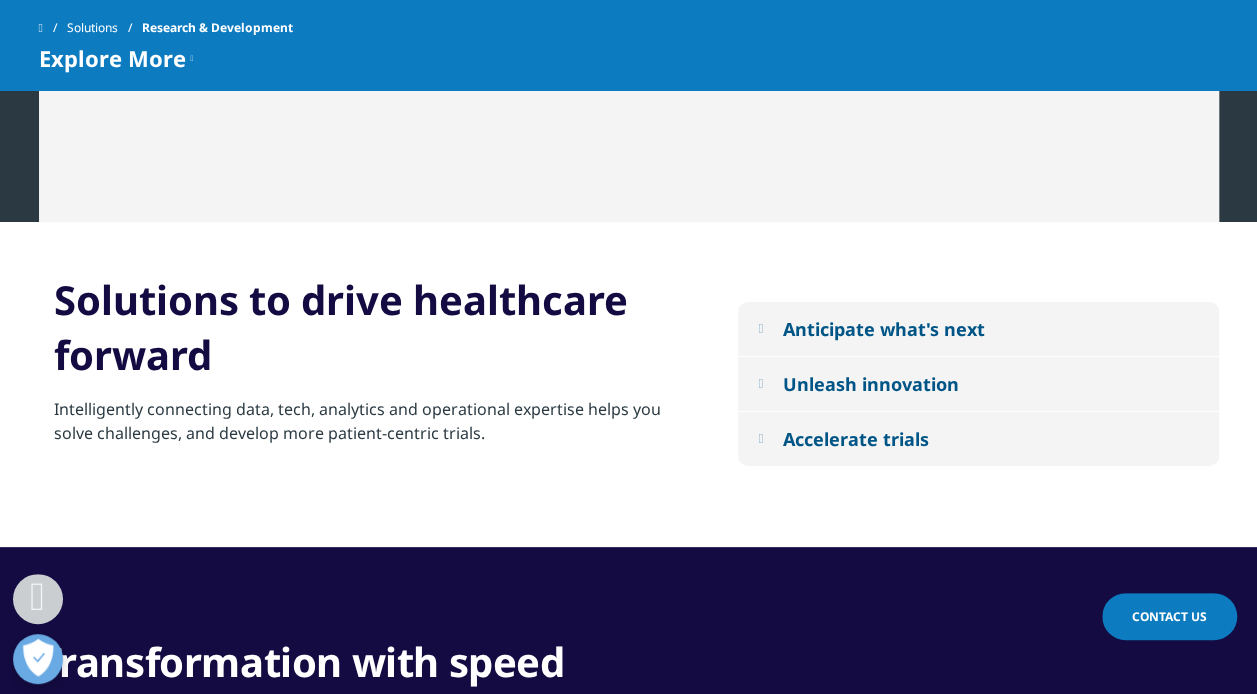 type 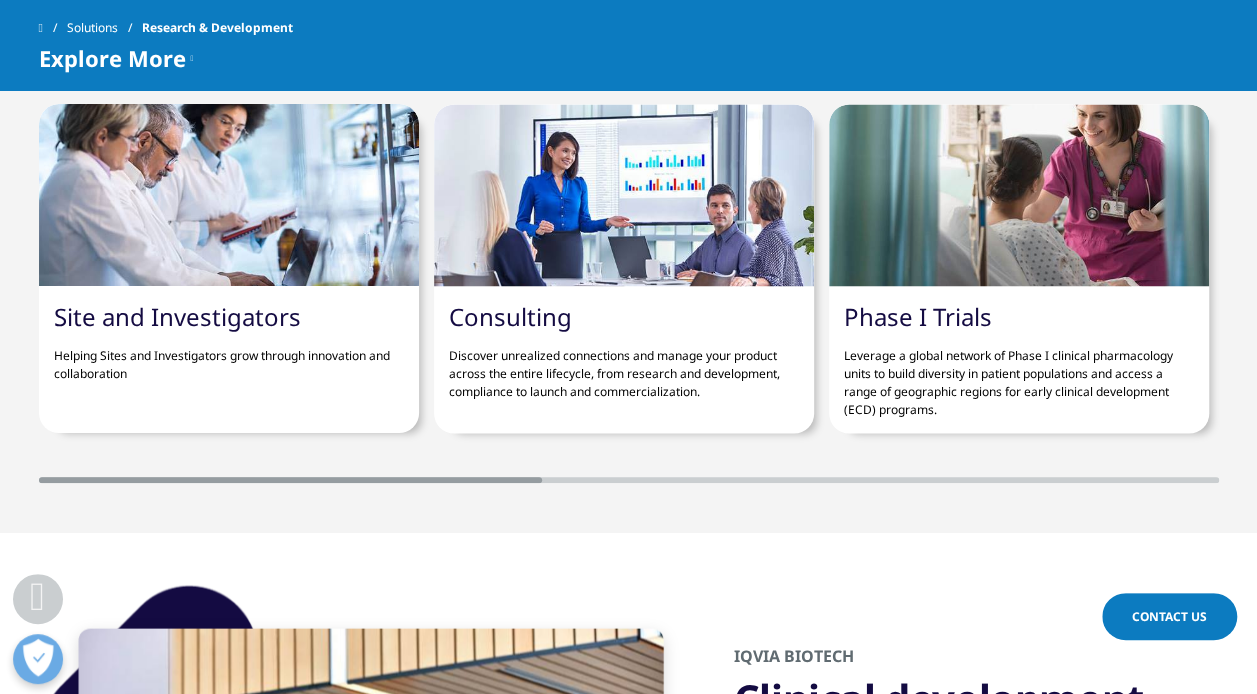 scroll, scrollTop: 5440, scrollLeft: 0, axis: vertical 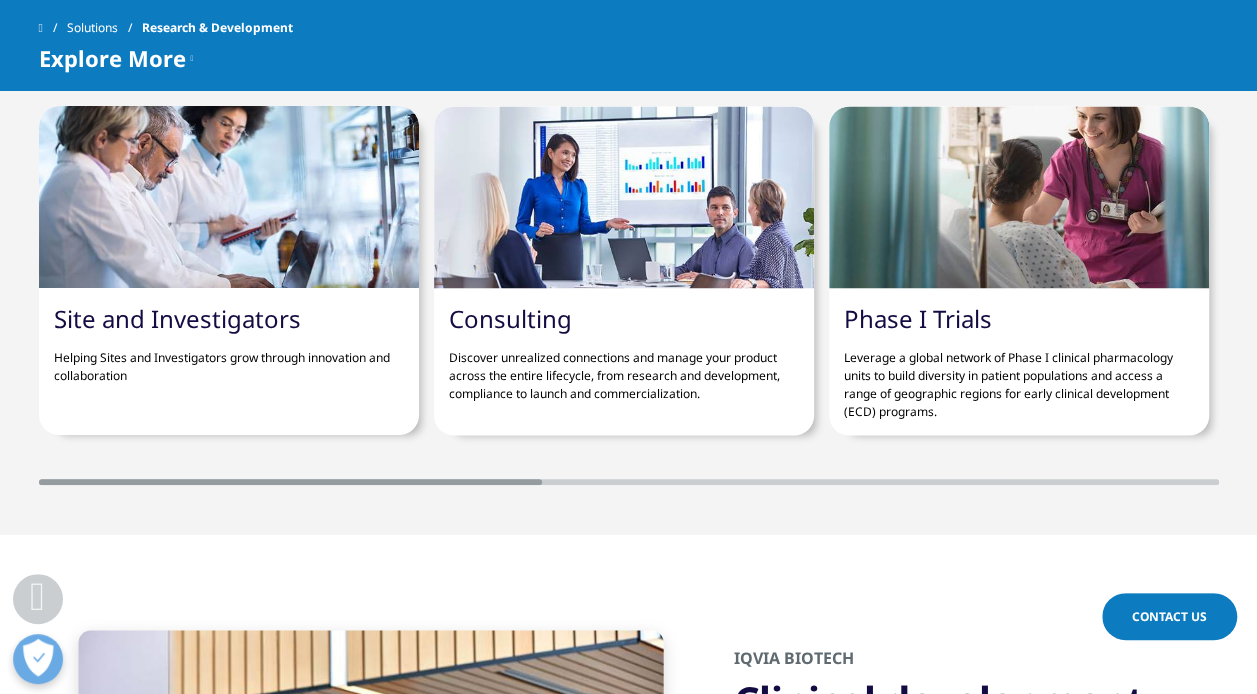click on "Phase I Trials" at bounding box center [918, 317] 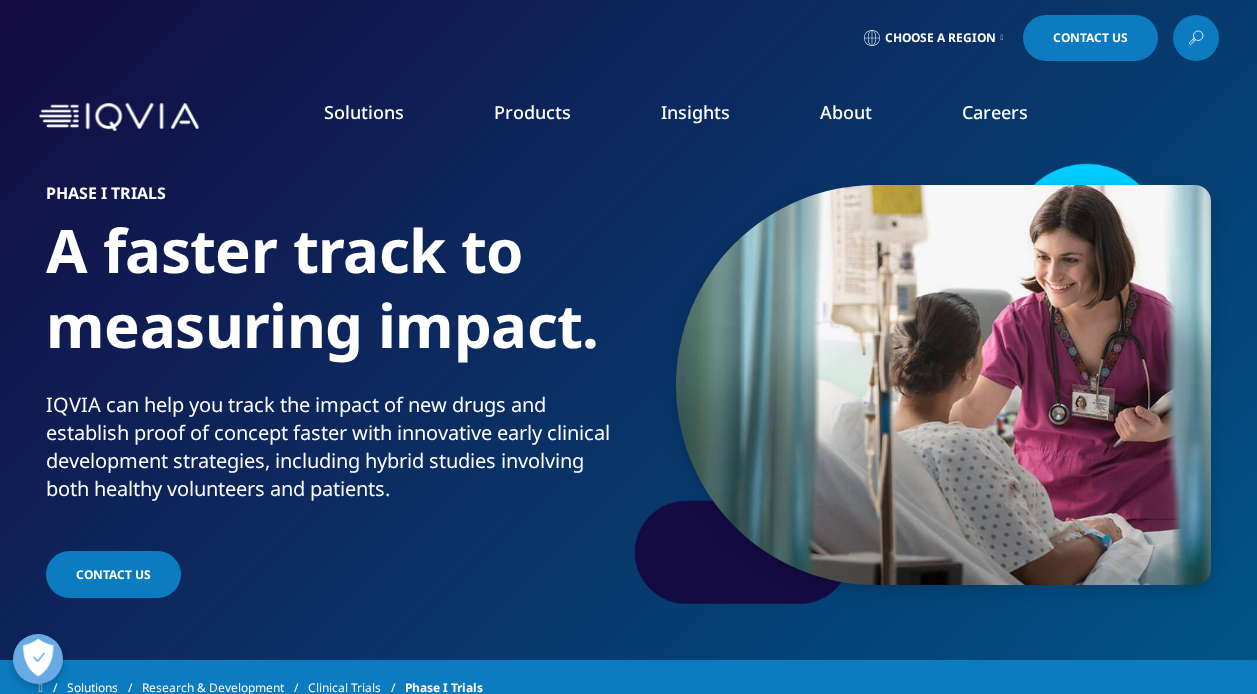 scroll, scrollTop: 0, scrollLeft: 0, axis: both 